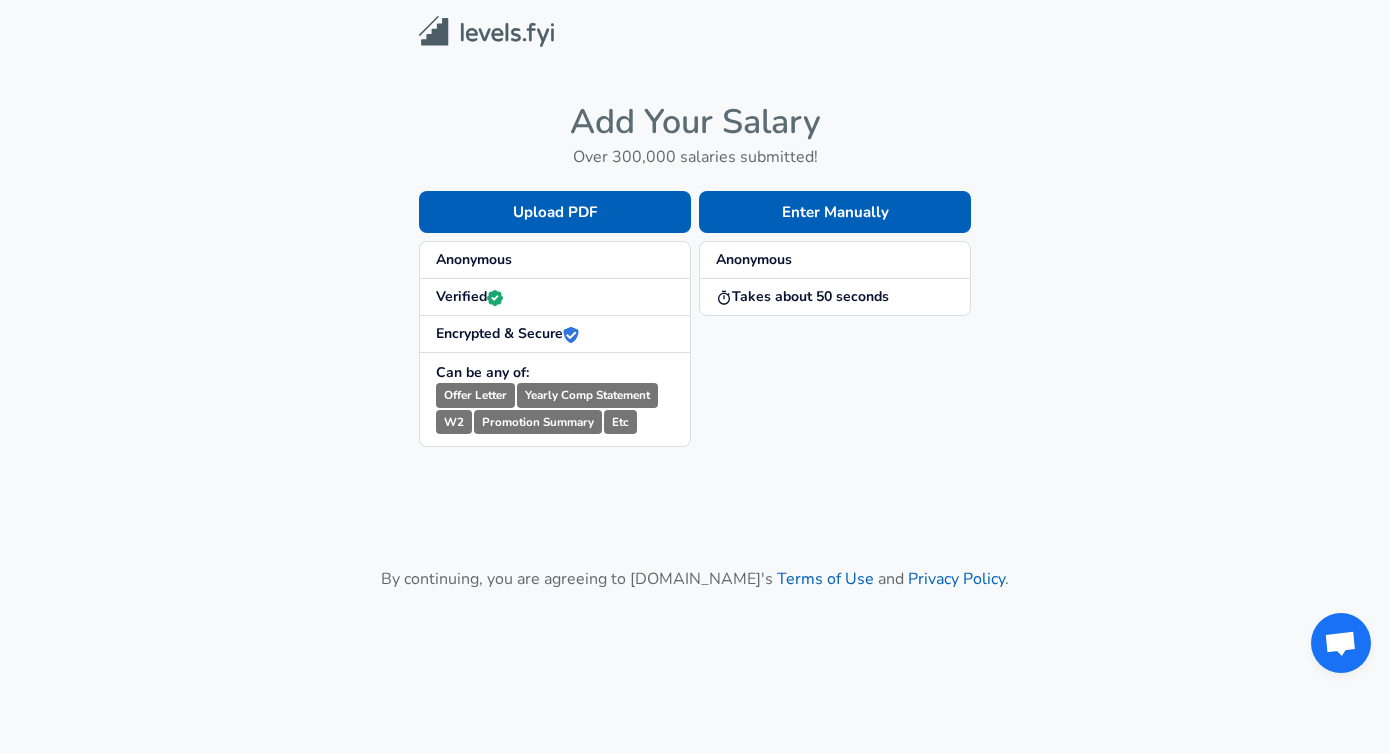 scroll, scrollTop: 0, scrollLeft: 0, axis: both 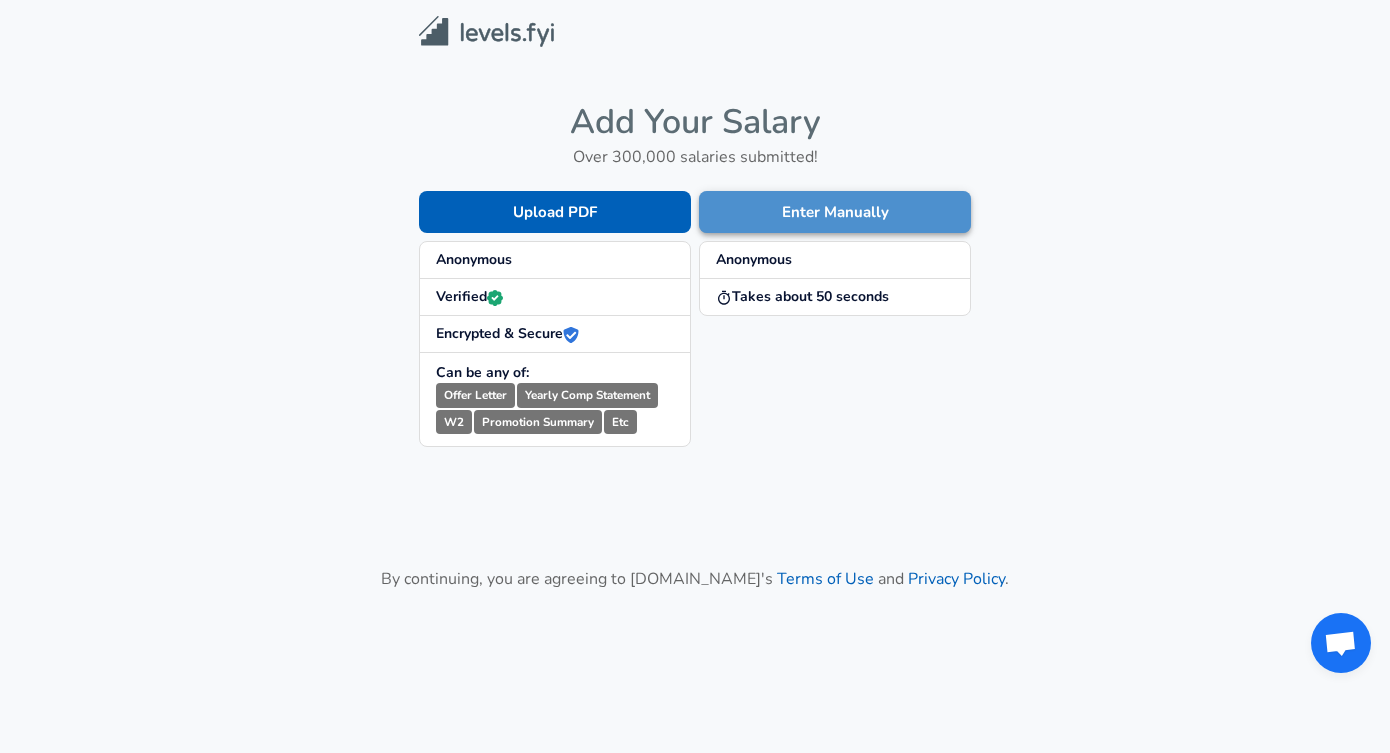 click on "Enter Manually" at bounding box center [835, 212] 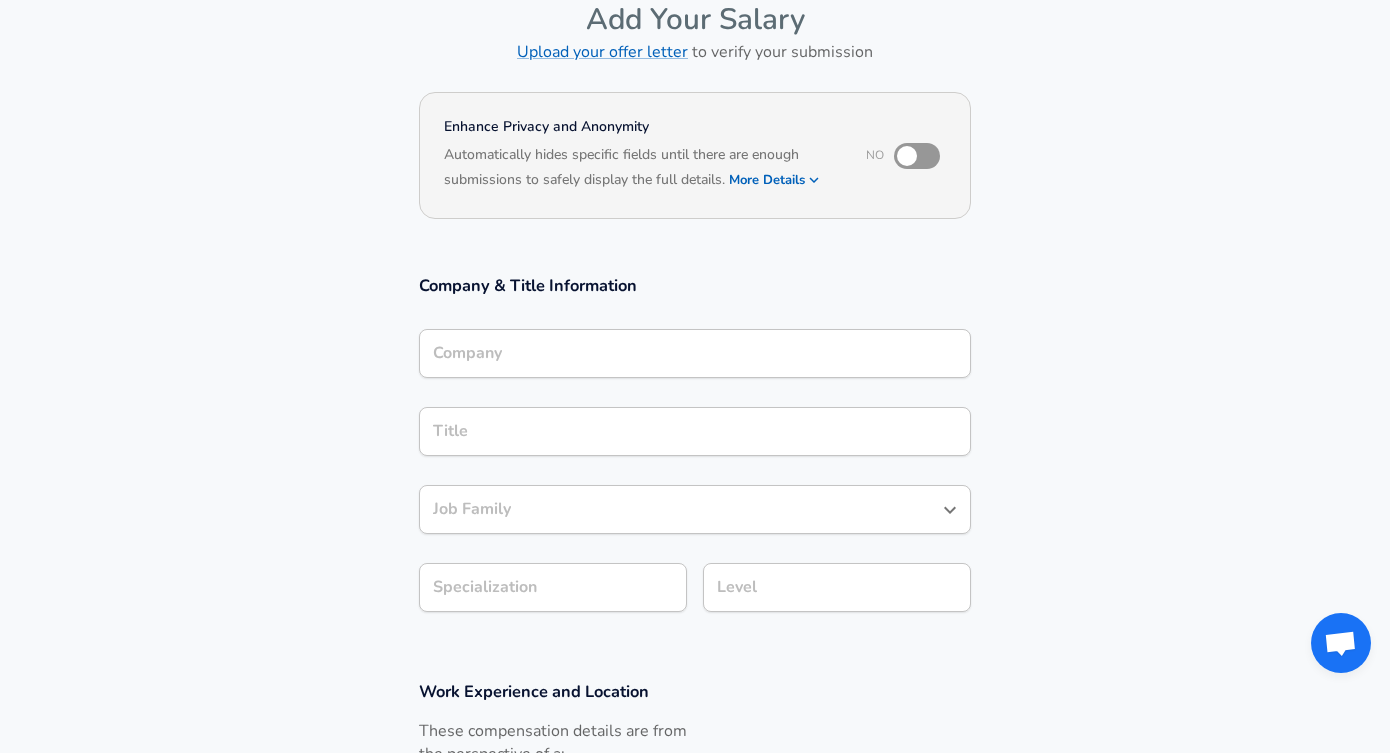 scroll, scrollTop: 106, scrollLeft: 0, axis: vertical 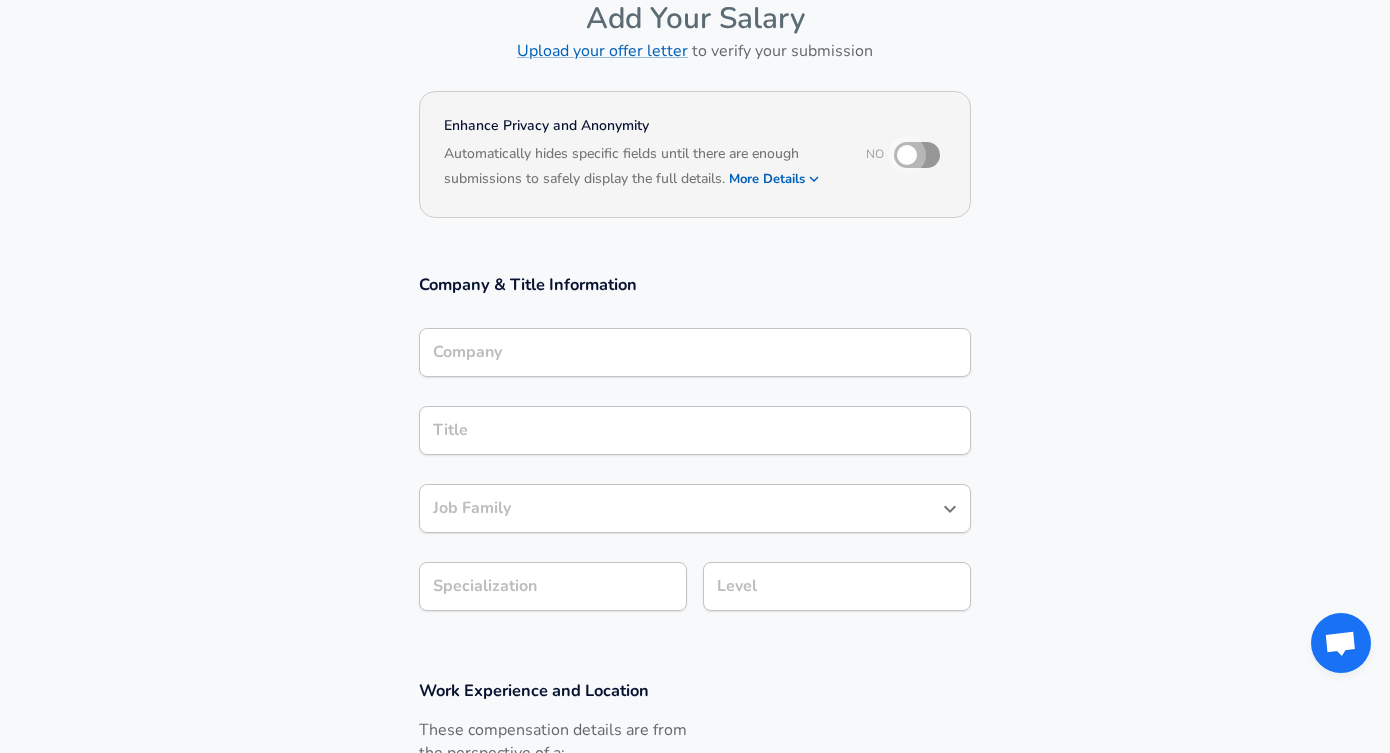 click at bounding box center (907, 155) 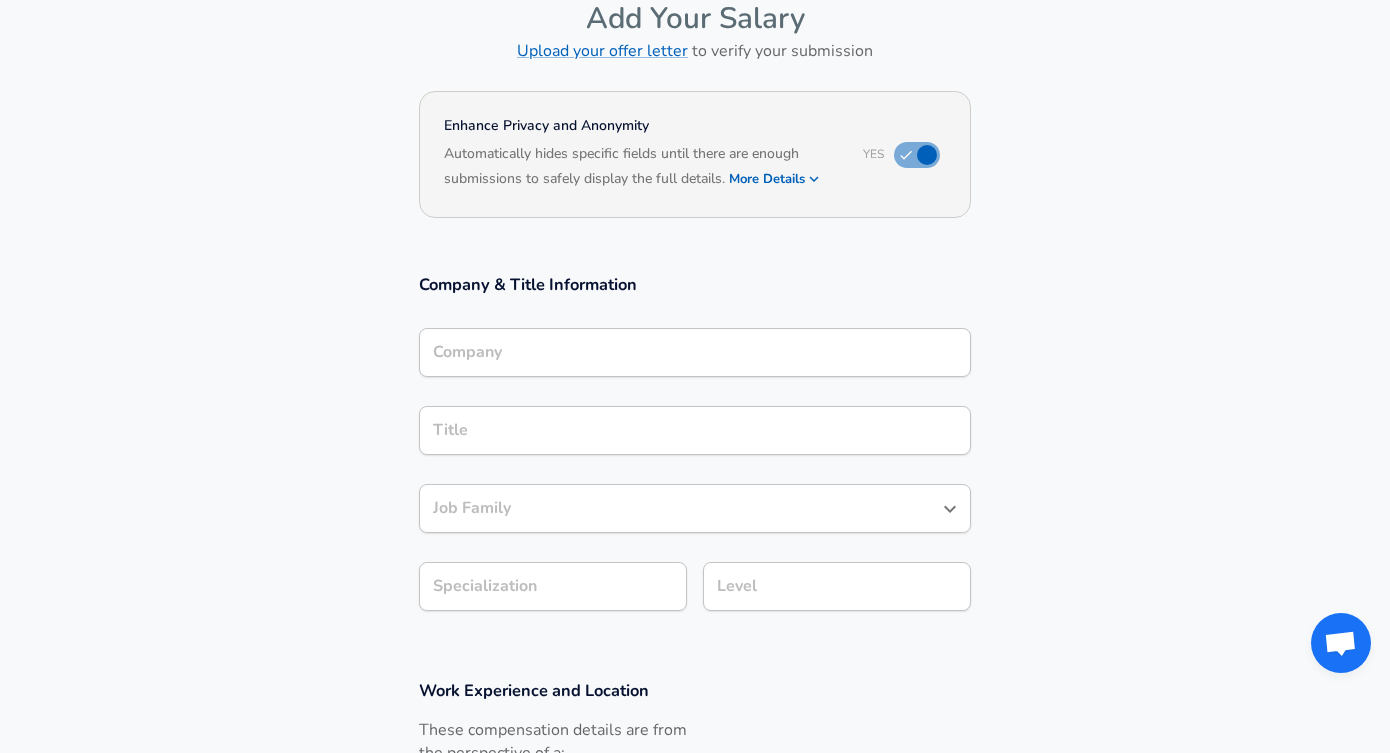 click on "Company Company" at bounding box center [695, 355] 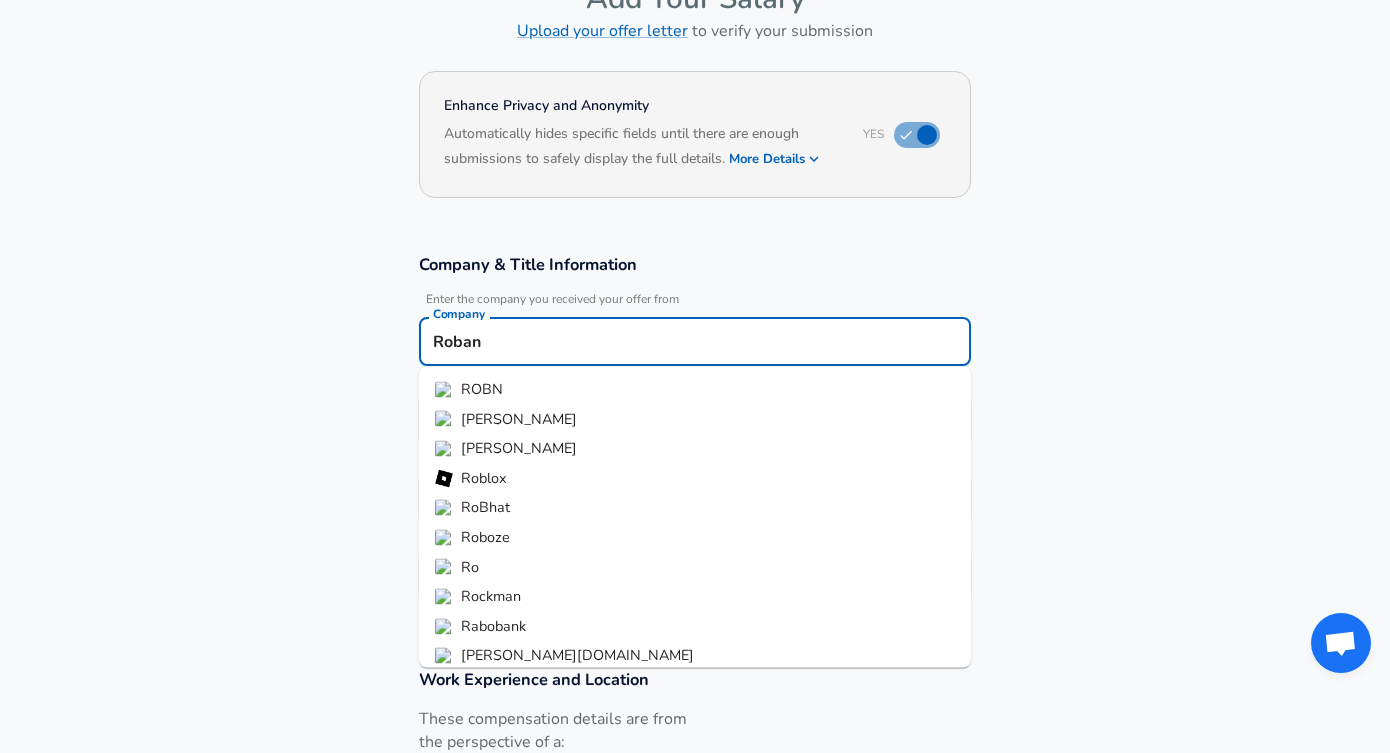 scroll, scrollTop: 40, scrollLeft: 0, axis: vertical 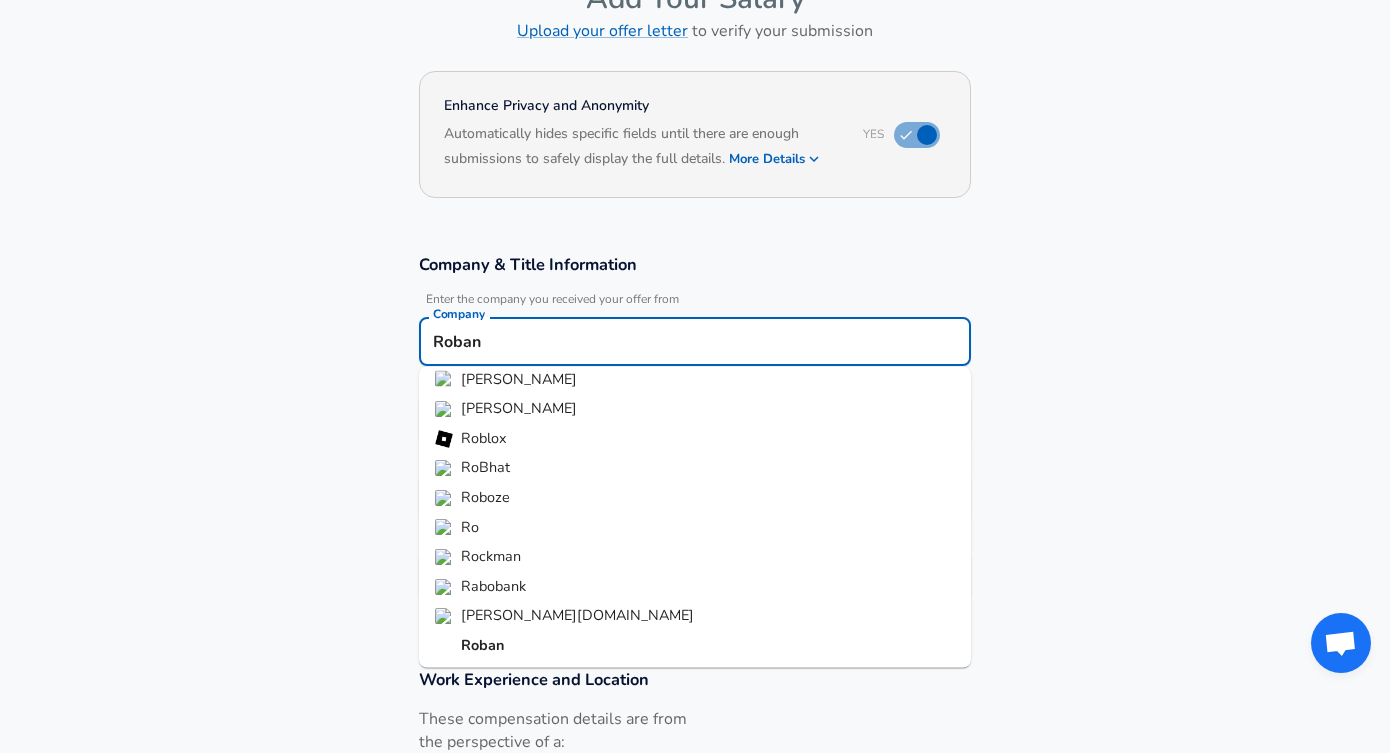 click on "Roban" at bounding box center (482, 645) 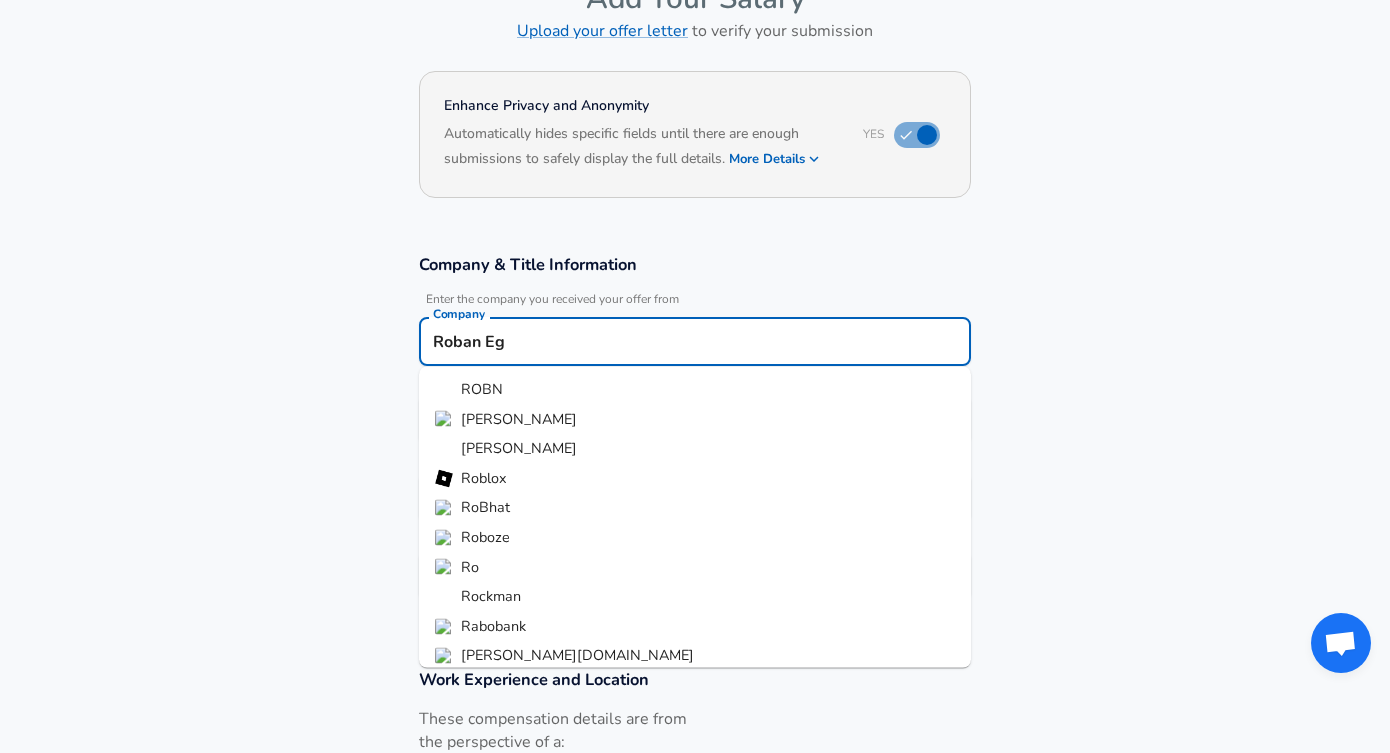 scroll, scrollTop: 33, scrollLeft: 0, axis: vertical 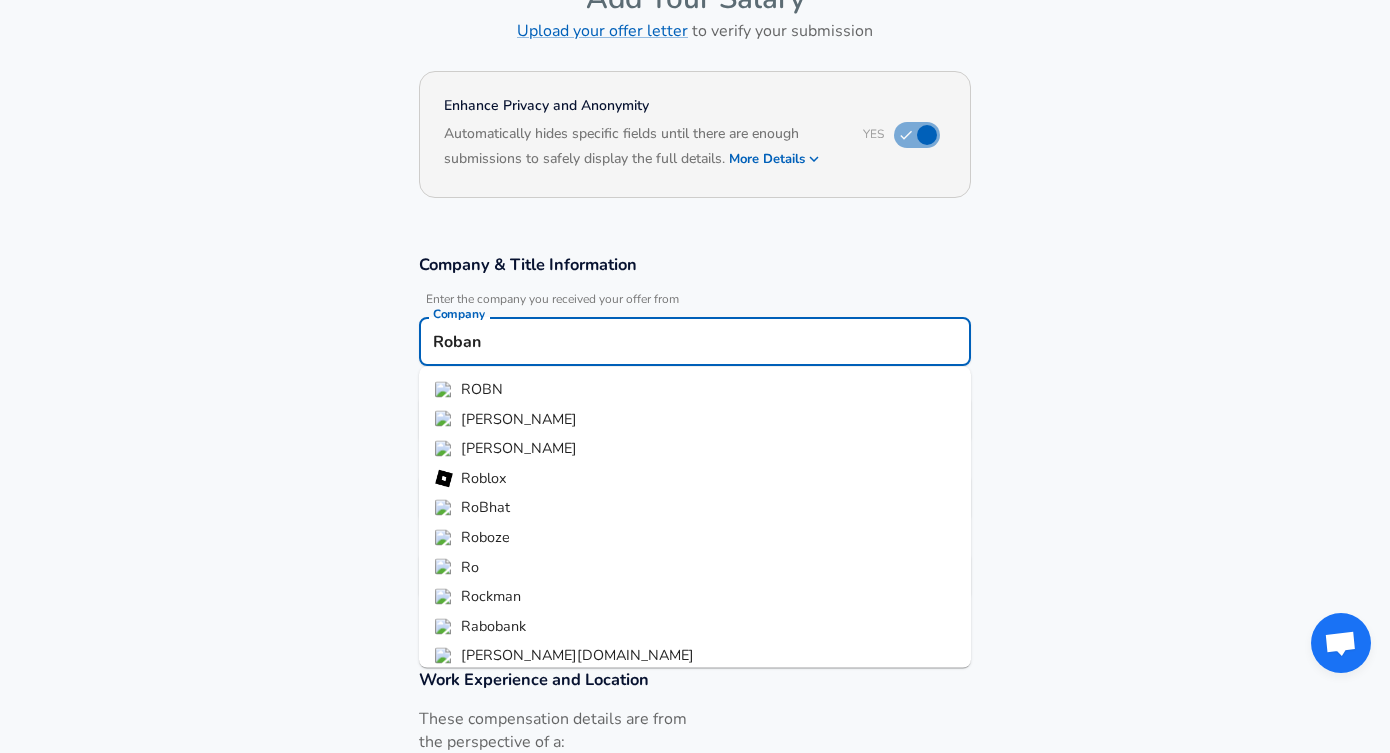 type on "Roban" 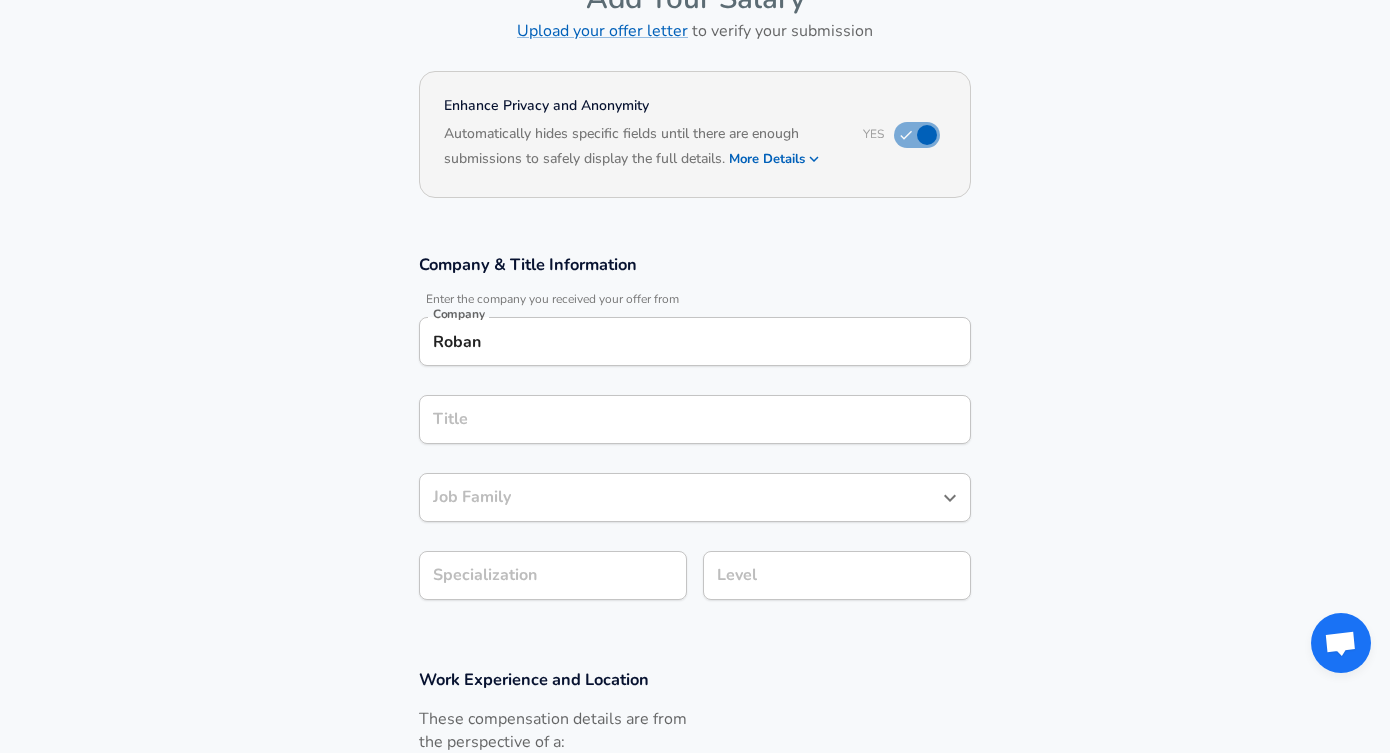 click on "Company & Title Information   Enter the company you received your offer from Company Roban Company Title Title Job Family Job Family Specialization Specialization Level Level" at bounding box center (695, 437) 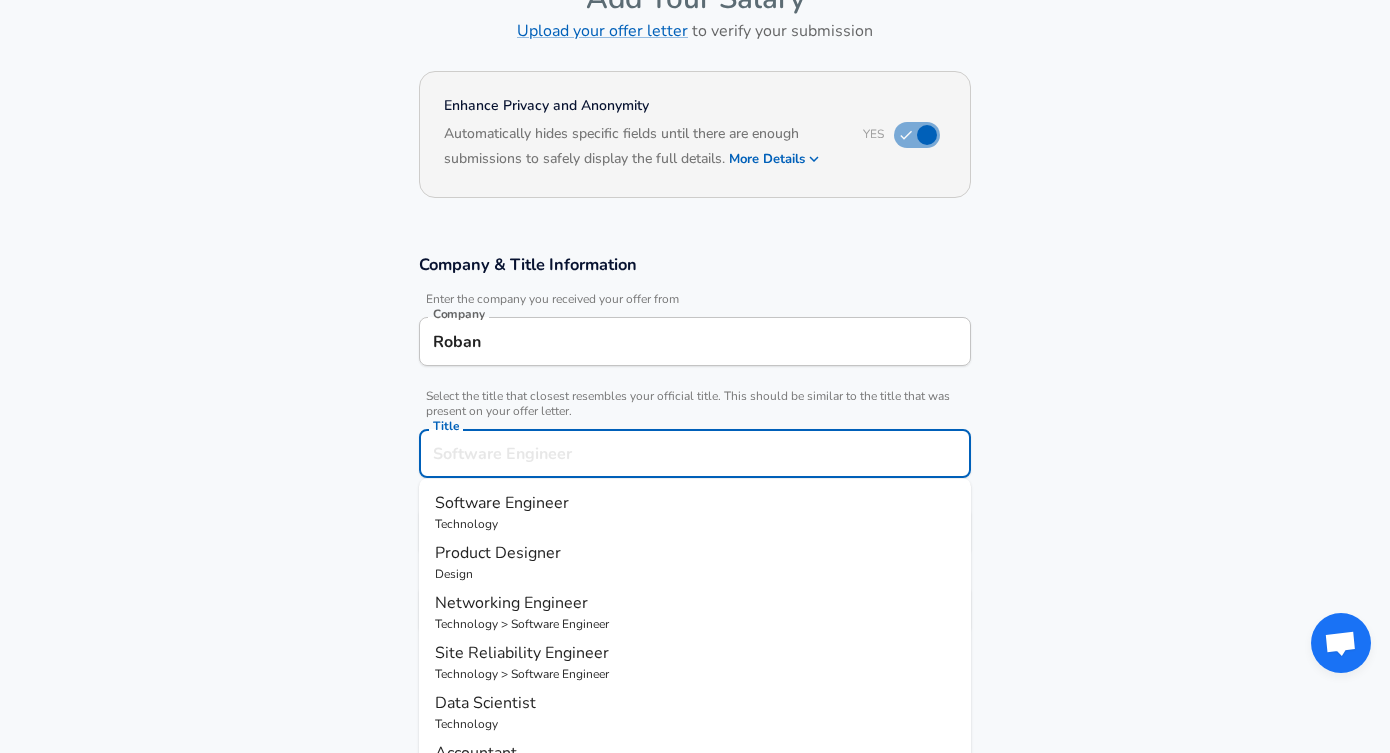 scroll, scrollTop: 166, scrollLeft: 0, axis: vertical 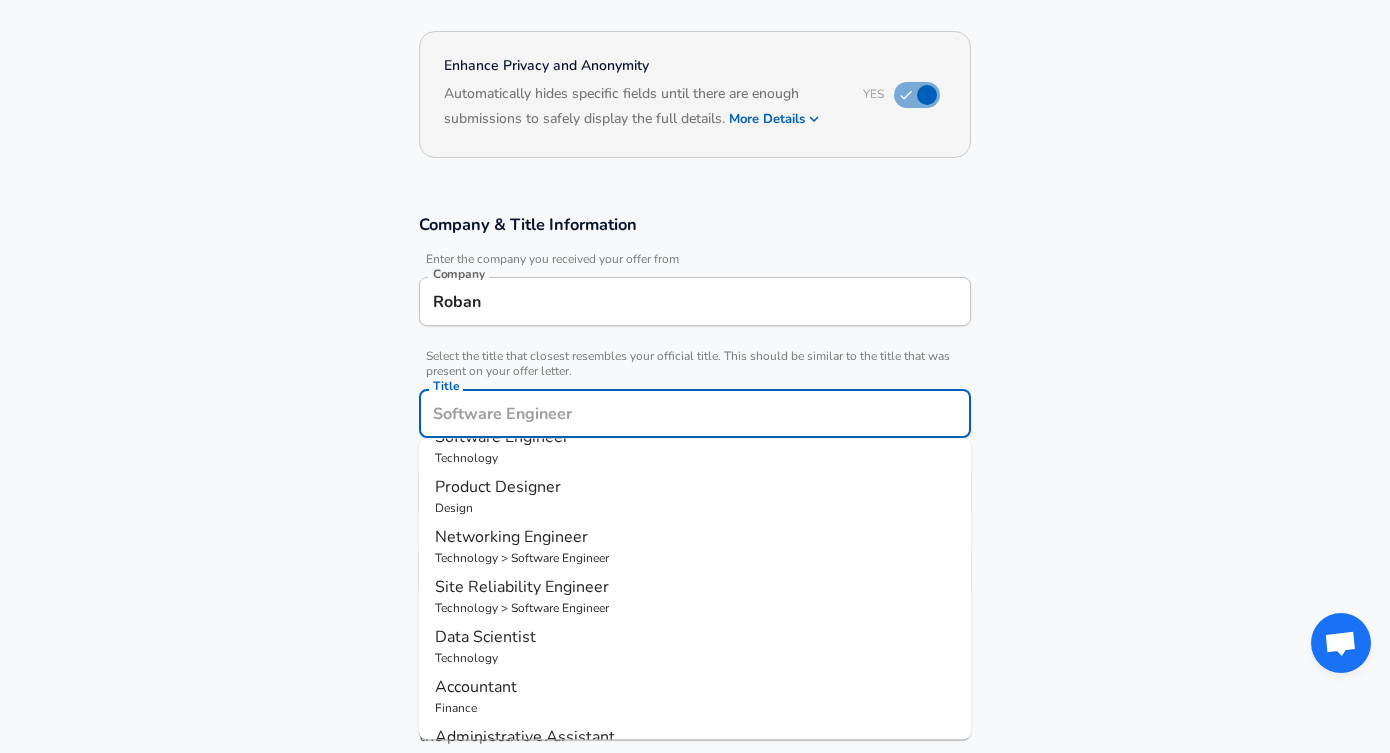 click on "Design" at bounding box center [695, 508] 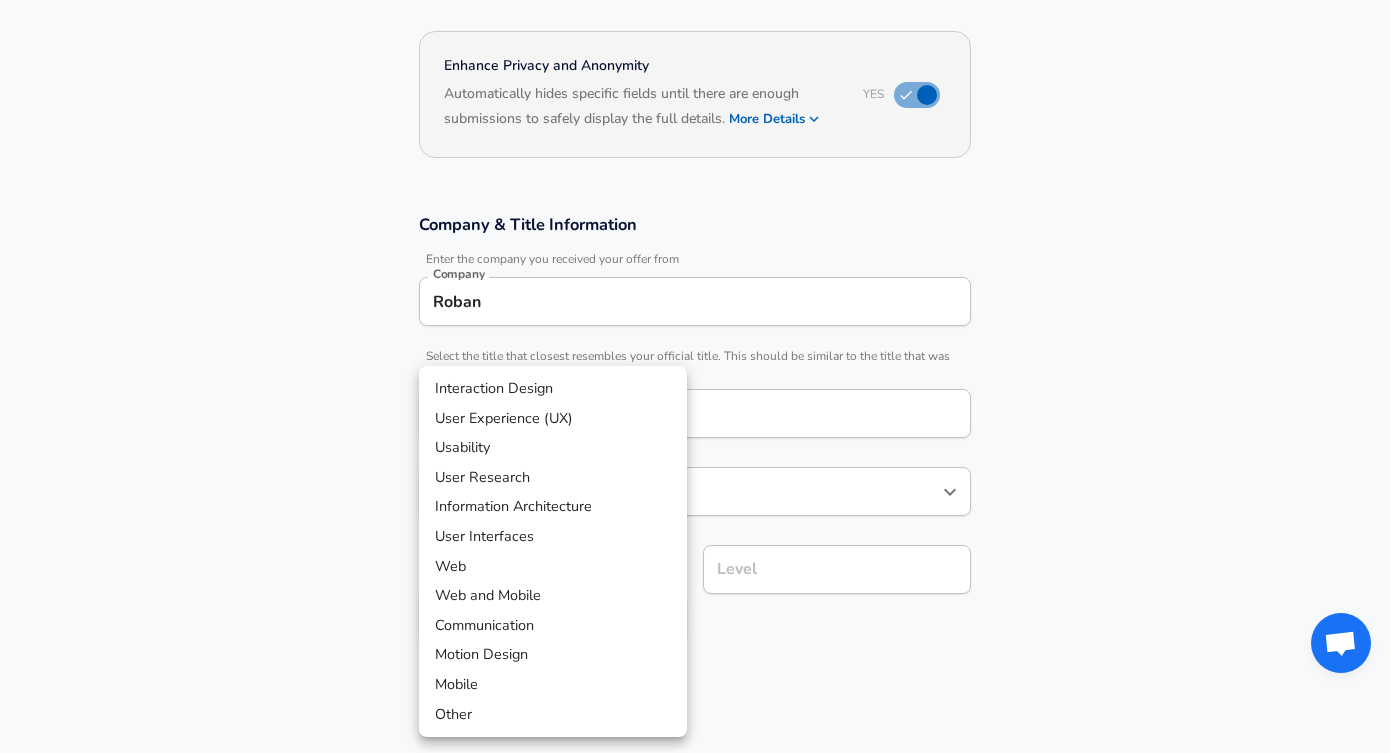 scroll, scrollTop: 226, scrollLeft: 0, axis: vertical 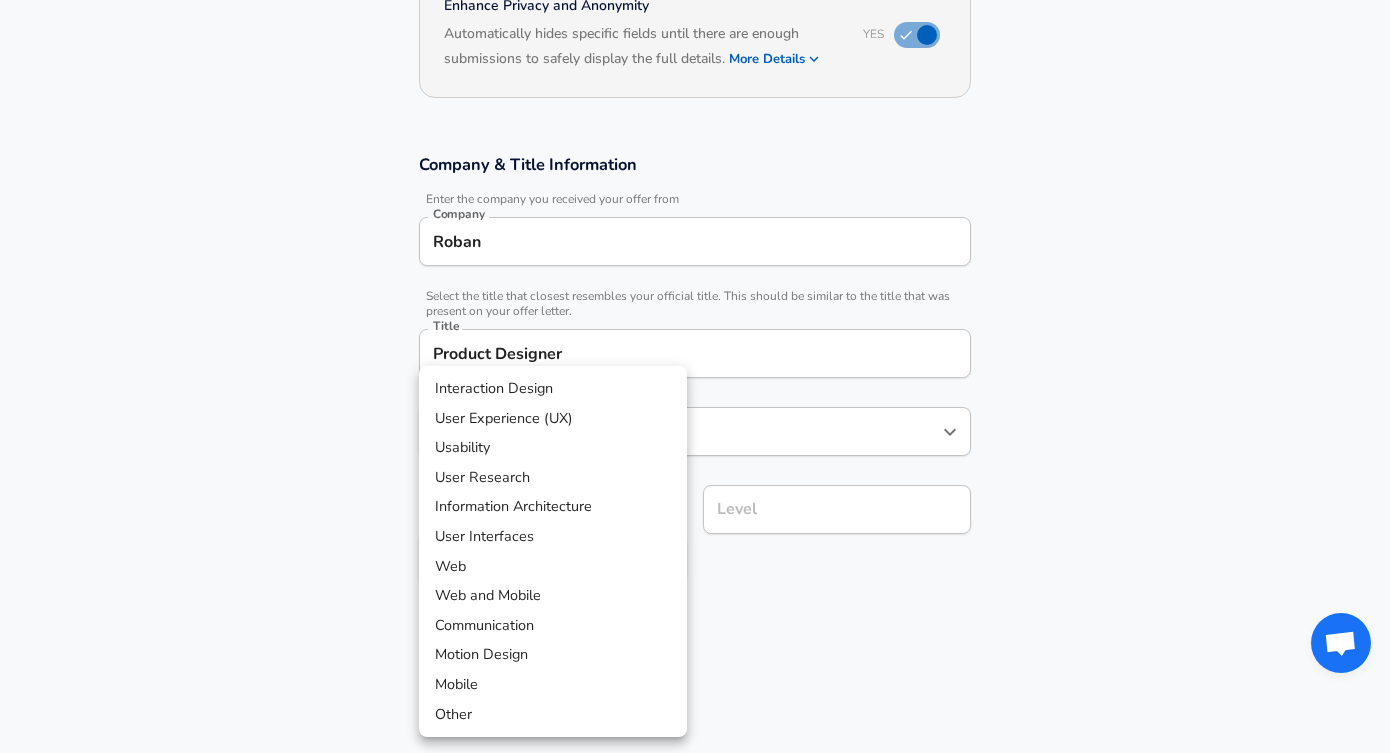 click on "We value your privacy We use cookies to enhance your browsing experience, serve personalized ads or content, and analyze our traffic. By clicking "Accept All", you consent to our use of cookies. Customize    Accept All   Customize Consent Preferences   We use cookies to help you navigate efficiently and perform certain functions. You will find detailed information about all cookies under each consent category below. The cookies that are categorized as "Necessary" are stored on your browser as they are essential for enabling the basic functionalities of the site. ...  Show more Necessary Always Active Necessary cookies are required to enable the basic features of this site, such as providing secure log-in or adjusting your consent preferences. These cookies do not store any personally identifiable data. Cookie _GRECAPTCHA Duration 5 months 27 days Description Google Recaptcha service sets this cookie to identify bots to protect the website against malicious spam attacks. Cookie __stripe_mid Duration 1 year MR" at bounding box center (695, 150) 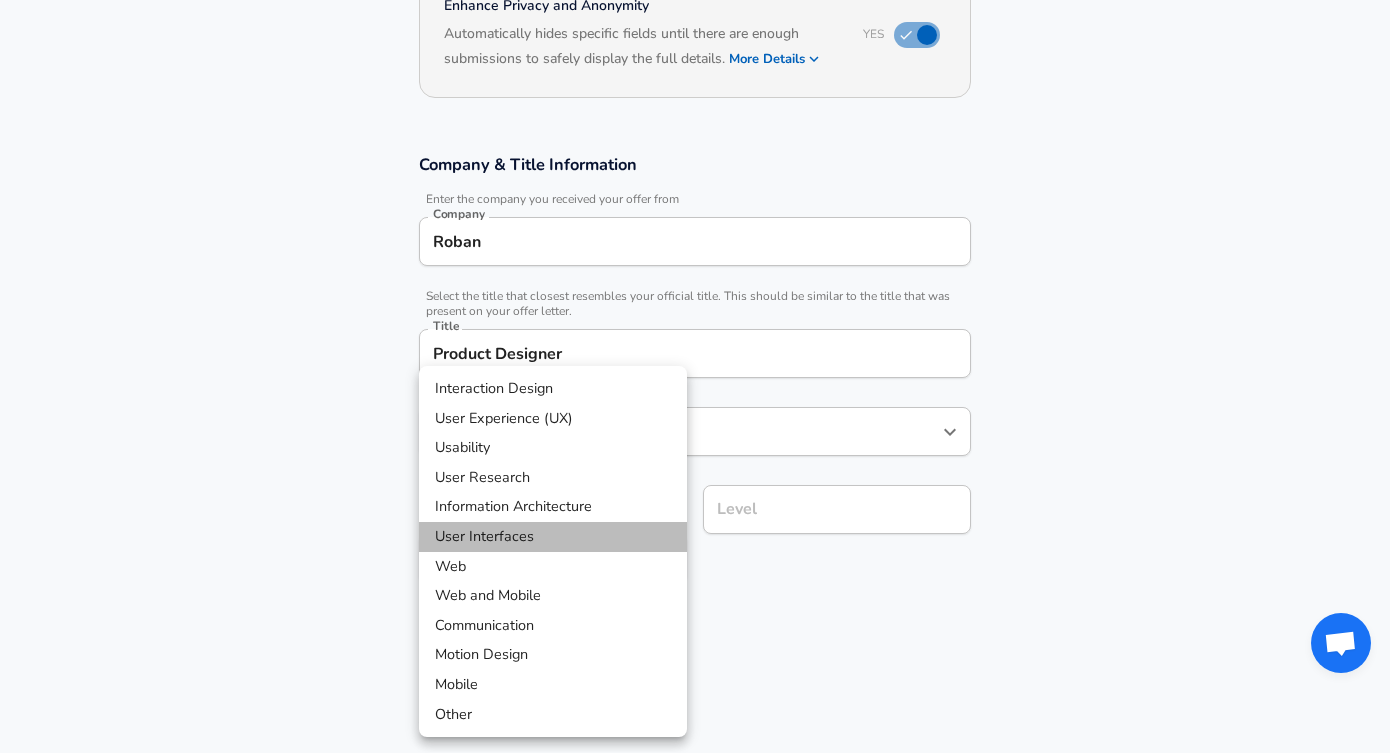 click on "User Interfaces" at bounding box center [553, 537] 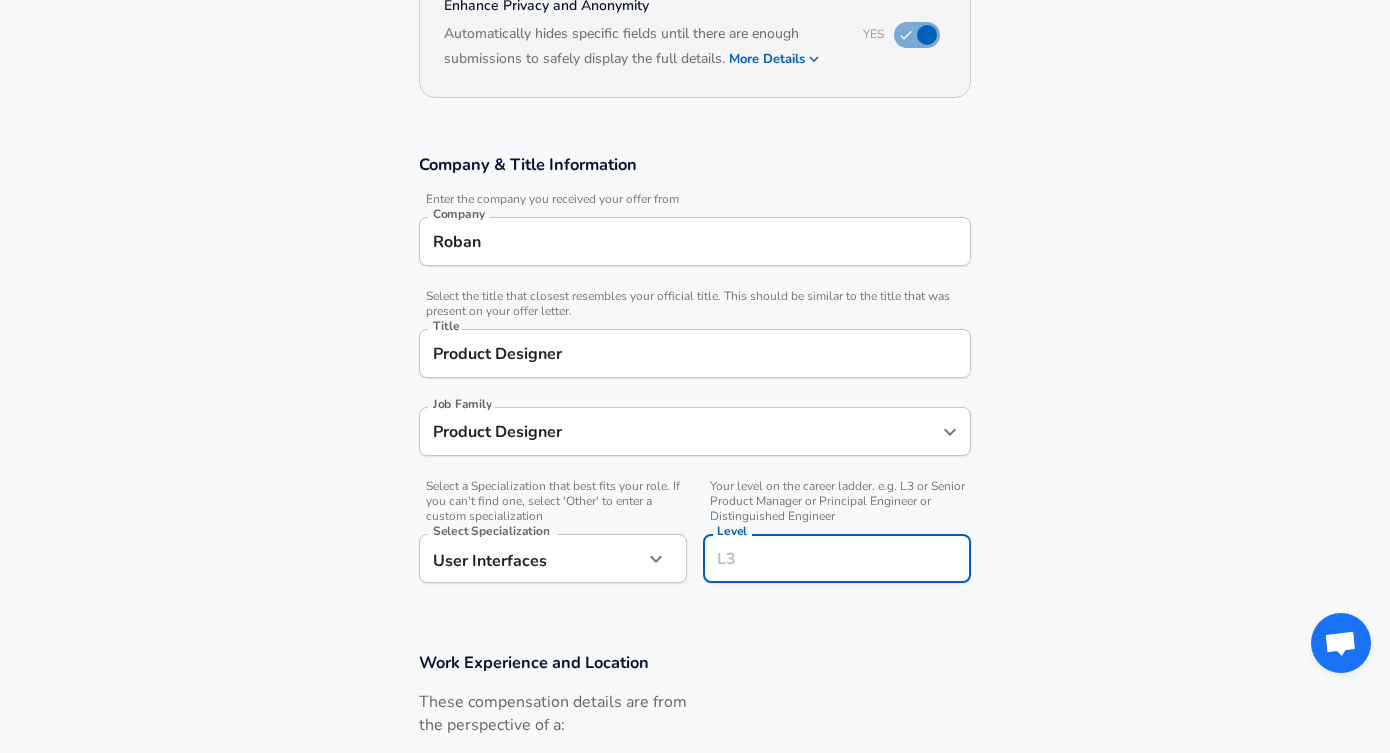 scroll, scrollTop: 266, scrollLeft: 0, axis: vertical 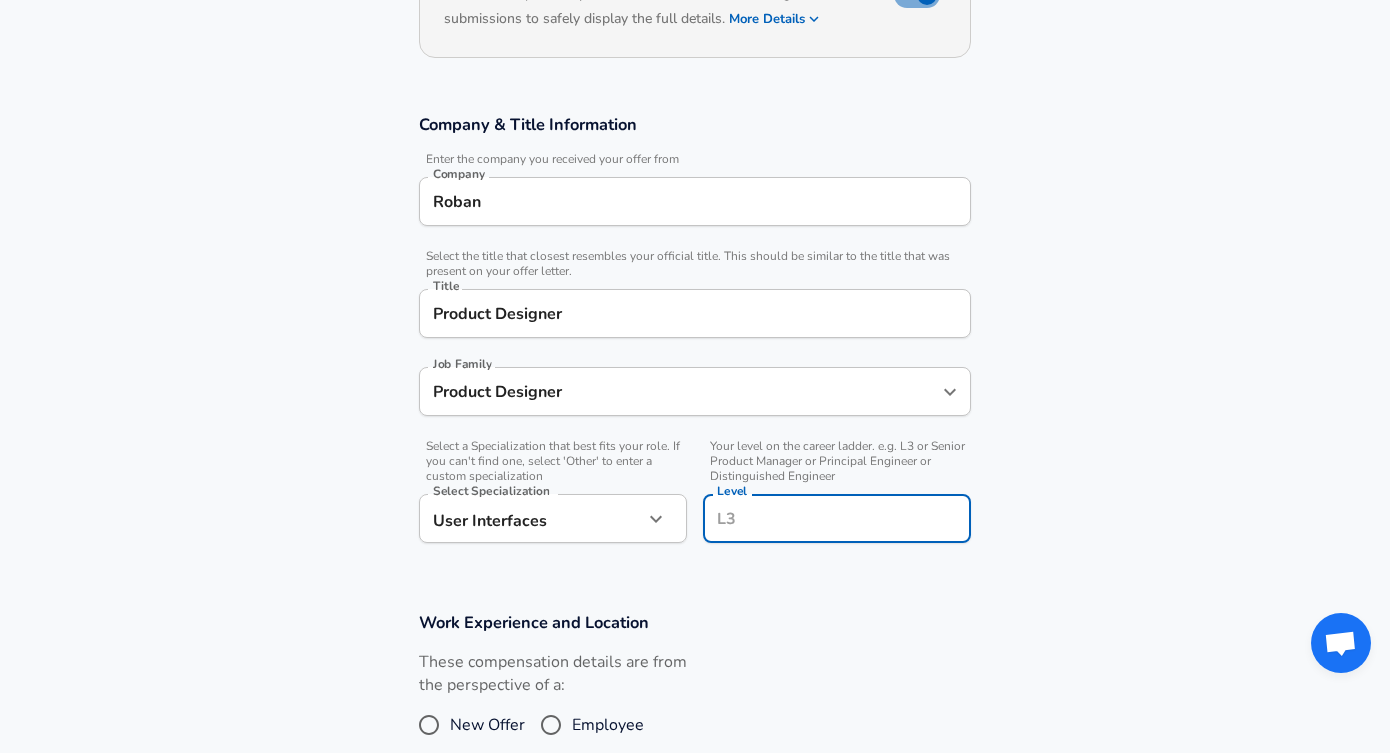 click on "Level" at bounding box center [837, 518] 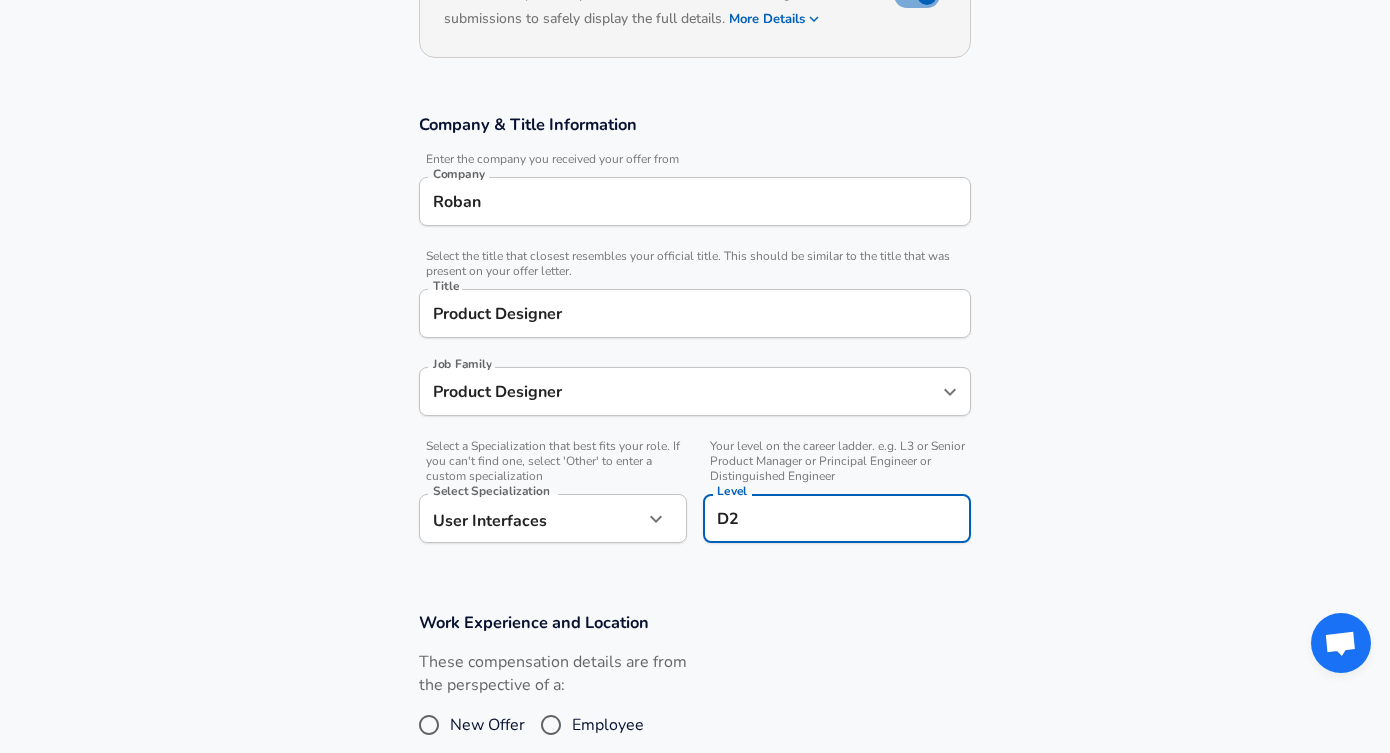 type on "D2" 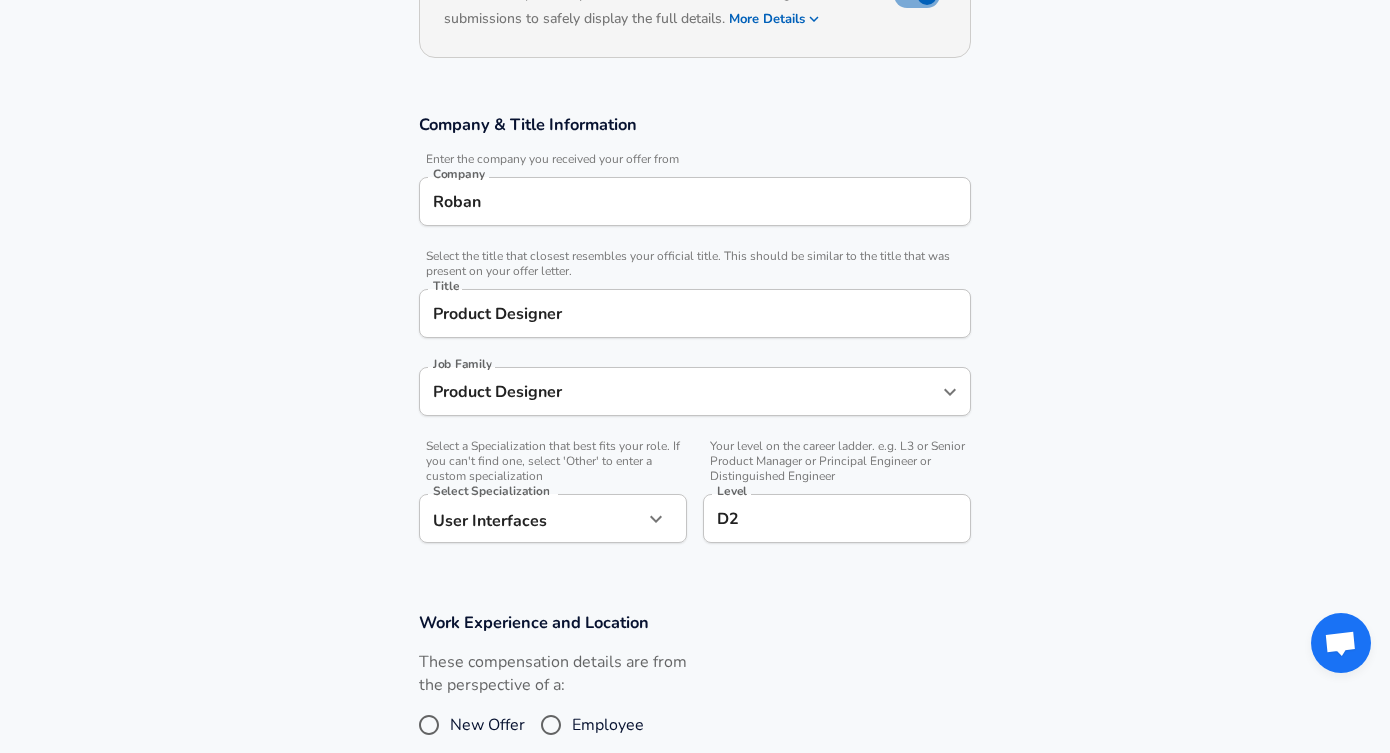 click on "Work Experience and Location These compensation details are from the perspective of a: New Offer Employee" at bounding box center [695, 684] 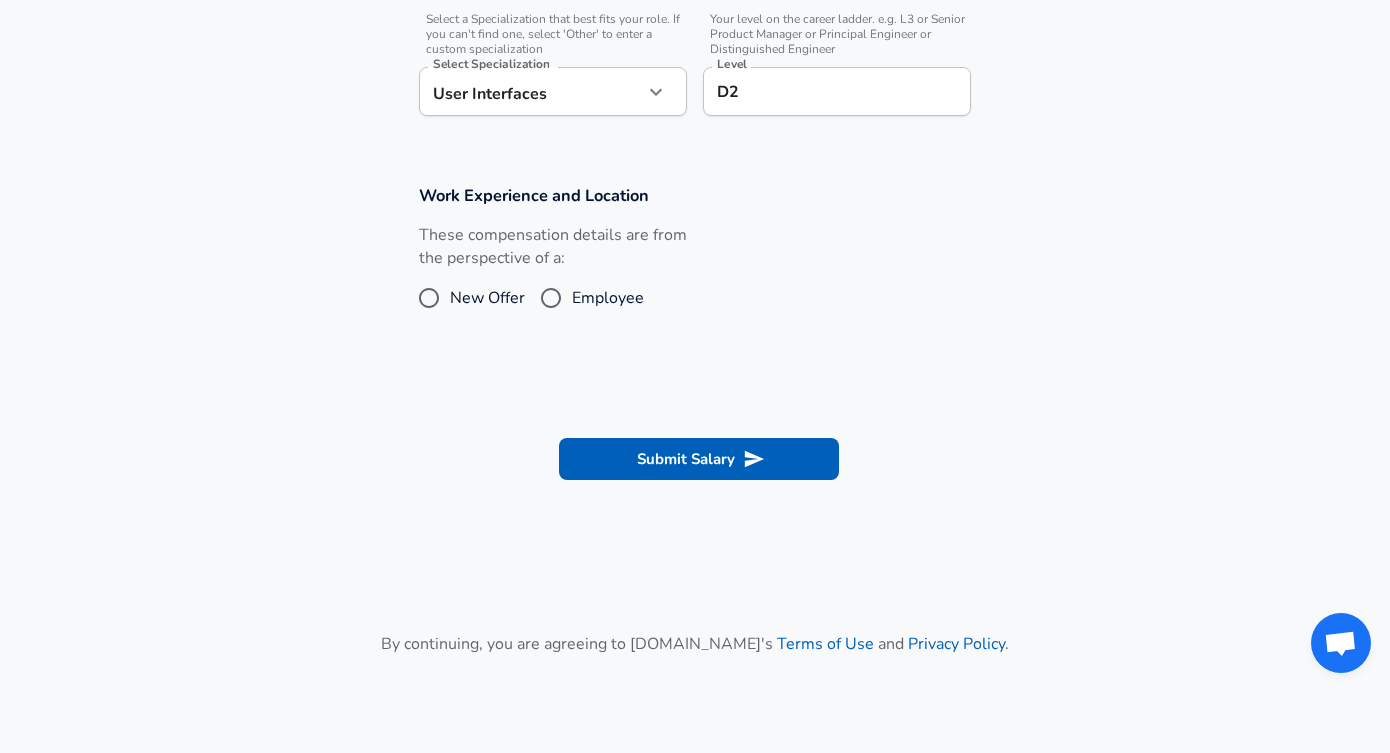 scroll, scrollTop: 566, scrollLeft: 0, axis: vertical 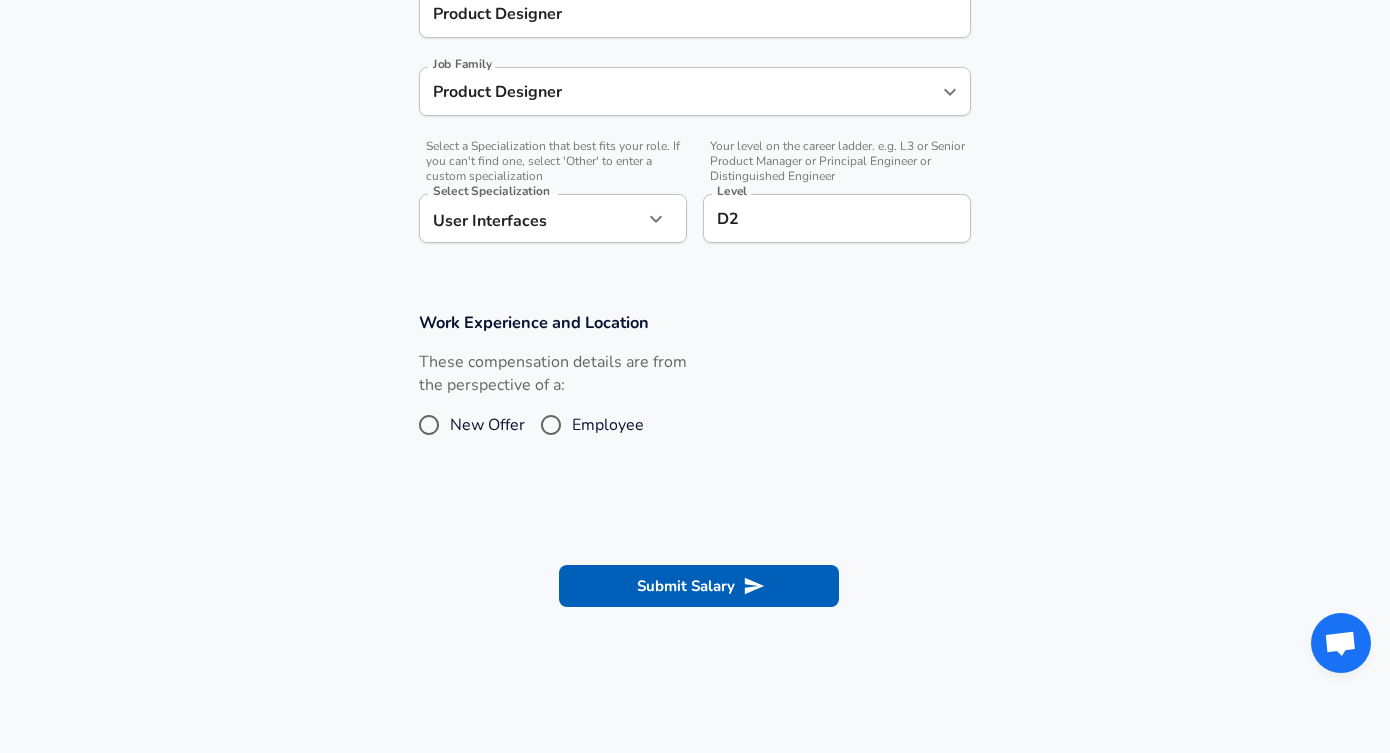 click on "Employee" at bounding box center [608, 425] 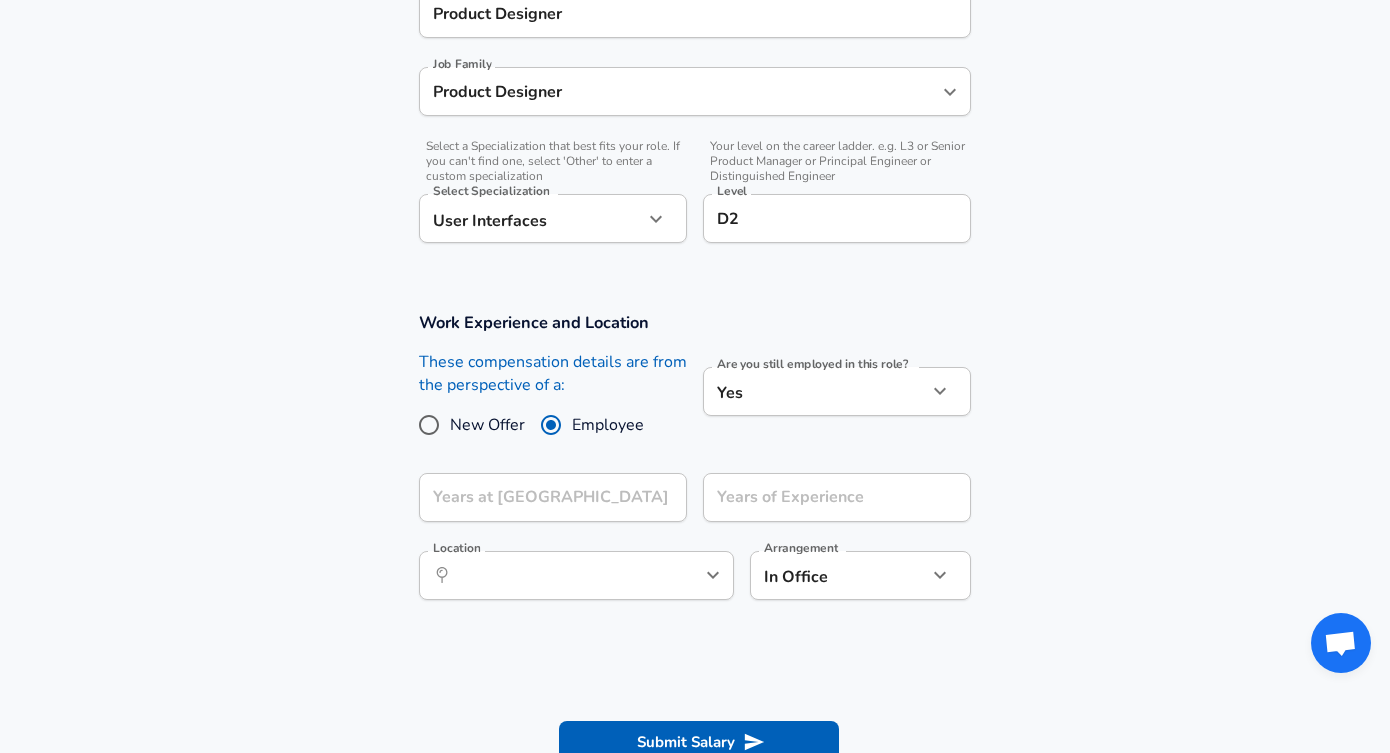 scroll, scrollTop: 621, scrollLeft: 0, axis: vertical 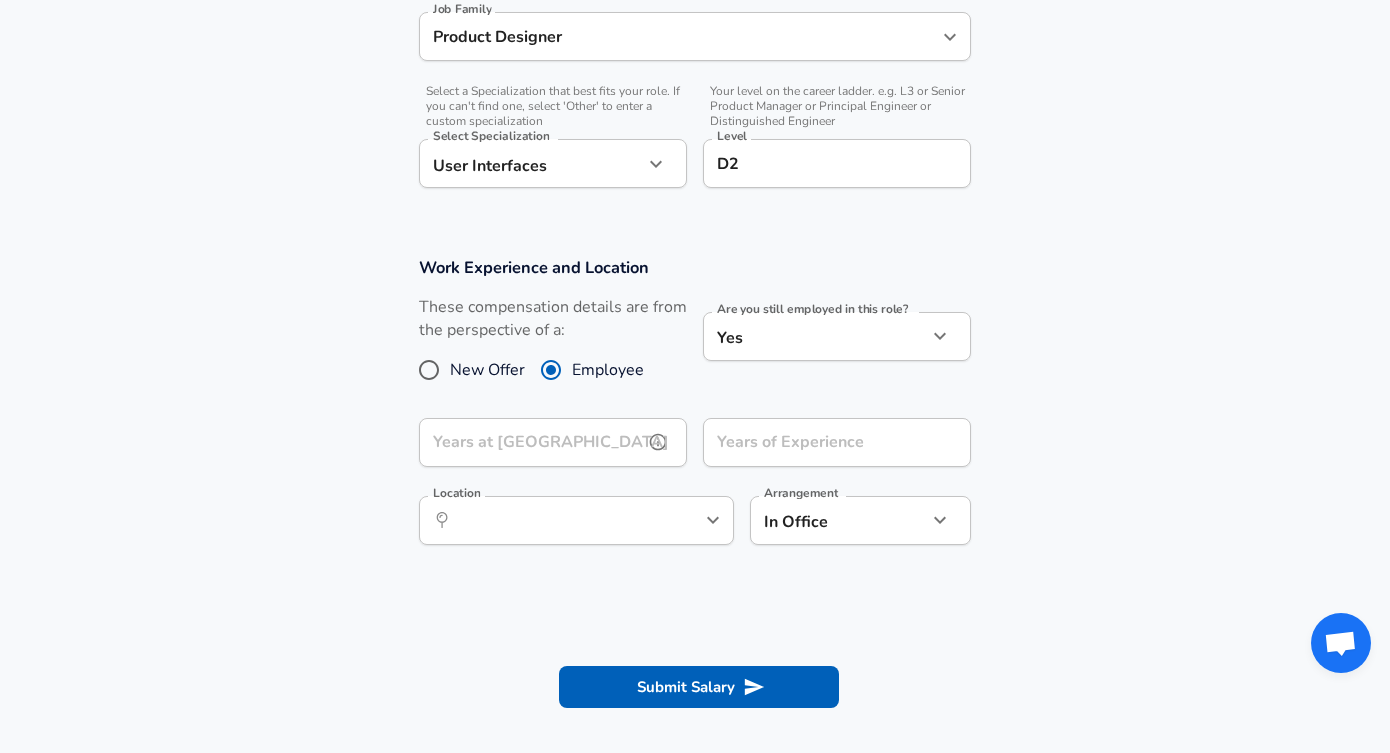 click on "Years at [GEOGRAPHIC_DATA]" at bounding box center (531, 442) 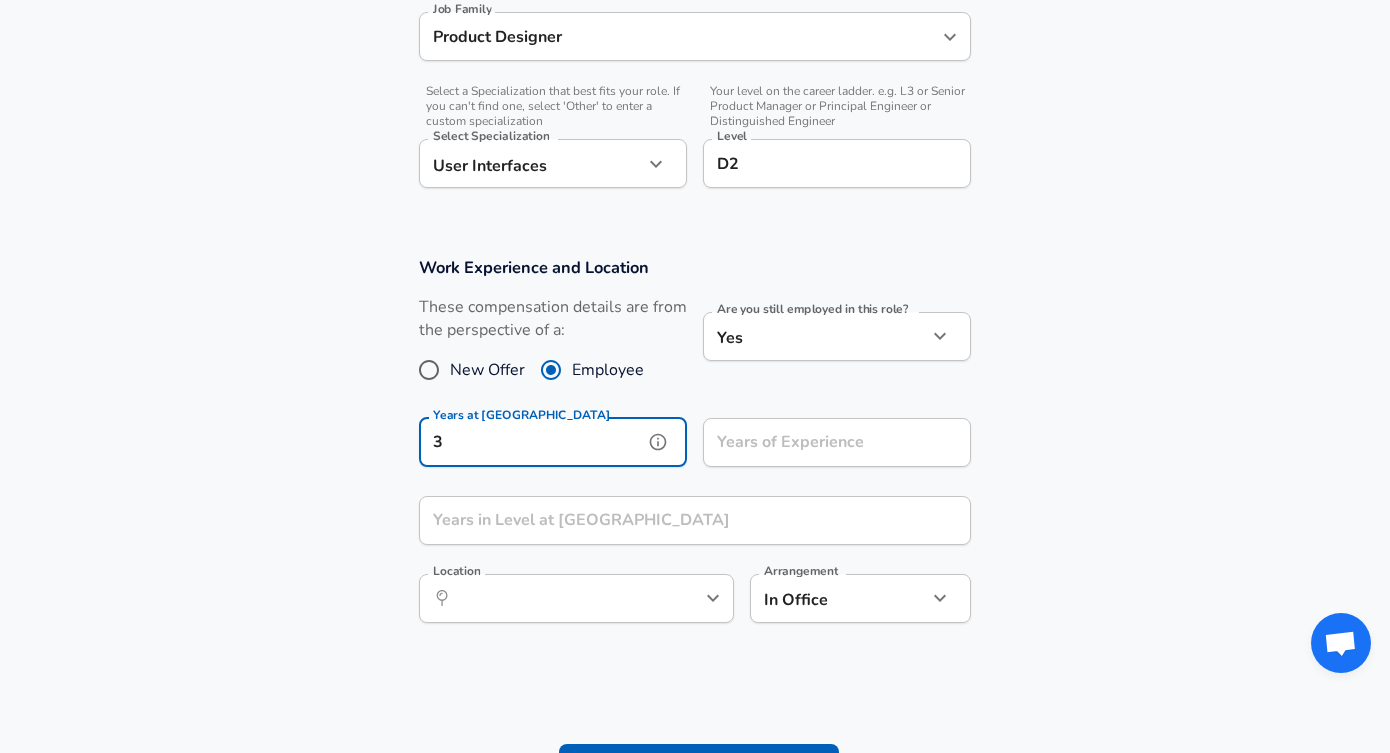 type on "3" 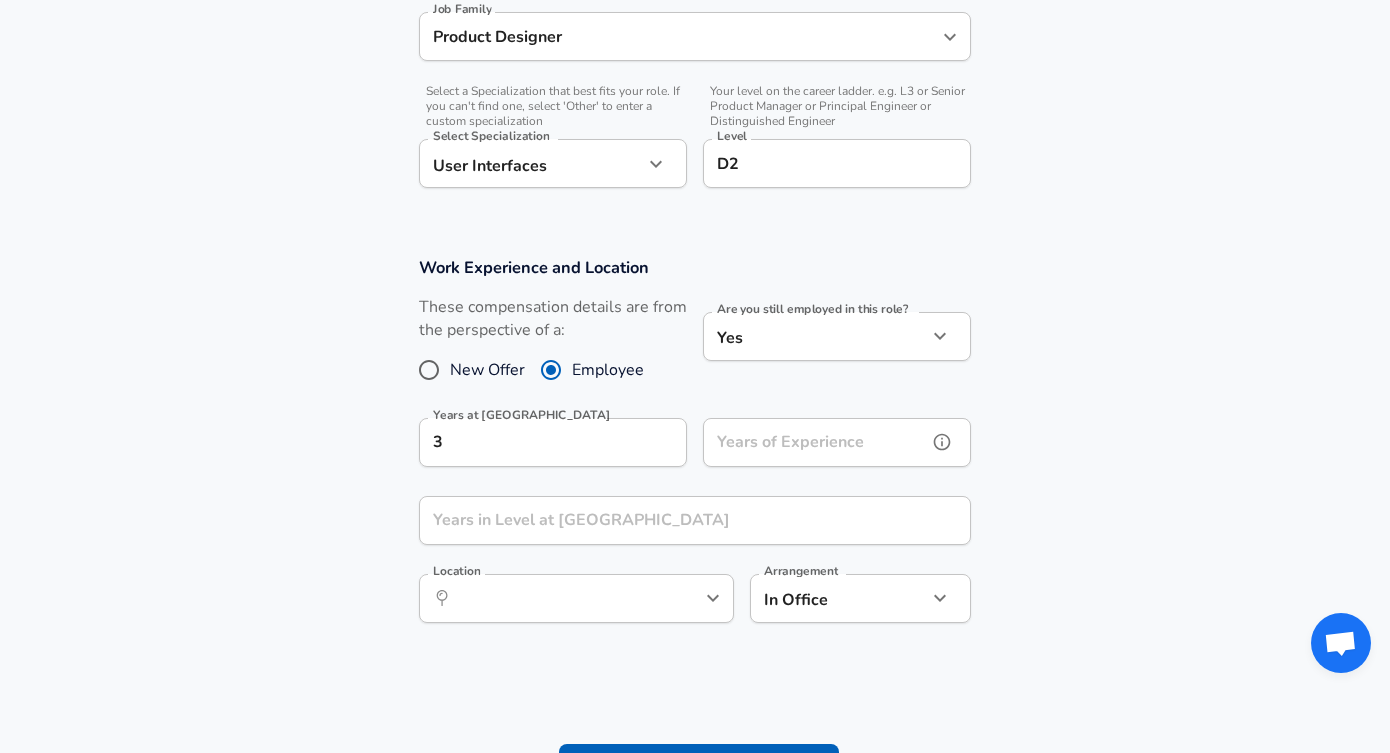 click on "Years of Experience" at bounding box center [815, 442] 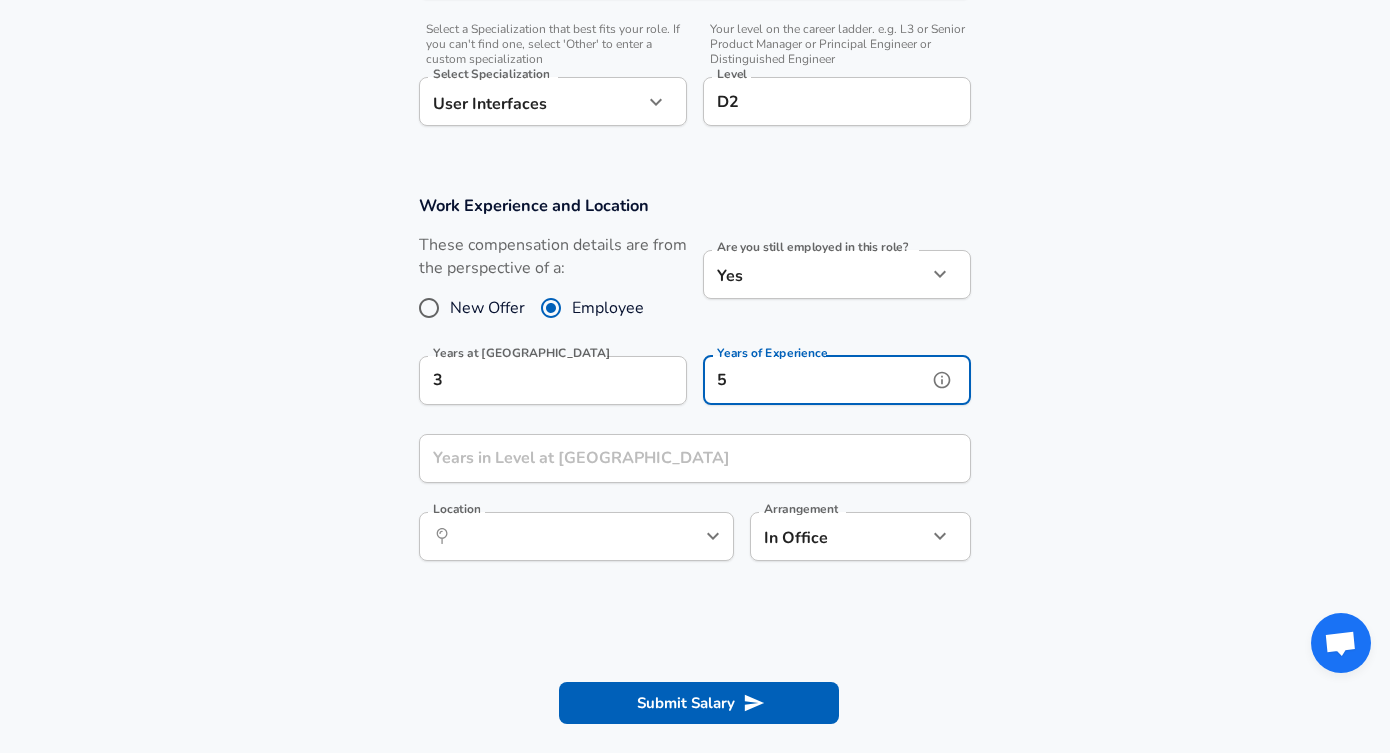 scroll, scrollTop: 687, scrollLeft: 0, axis: vertical 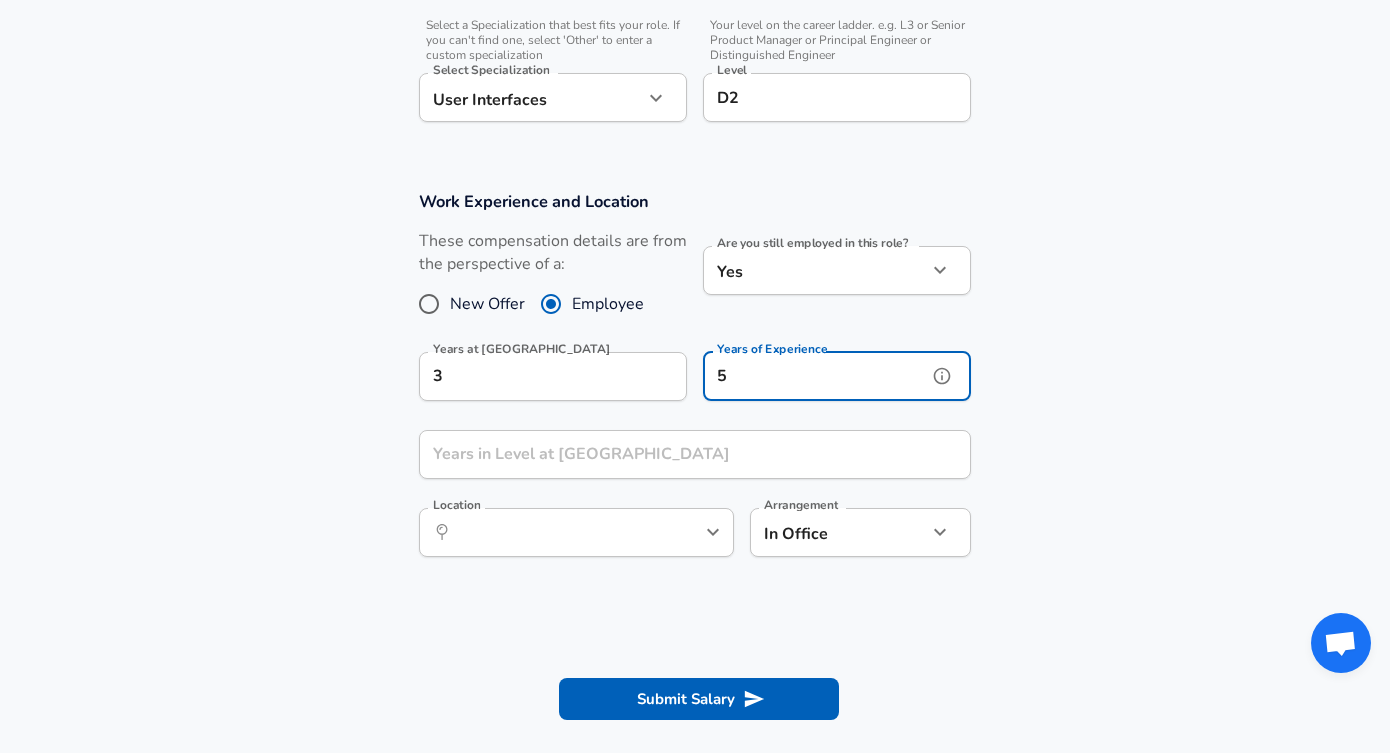 type on "5" 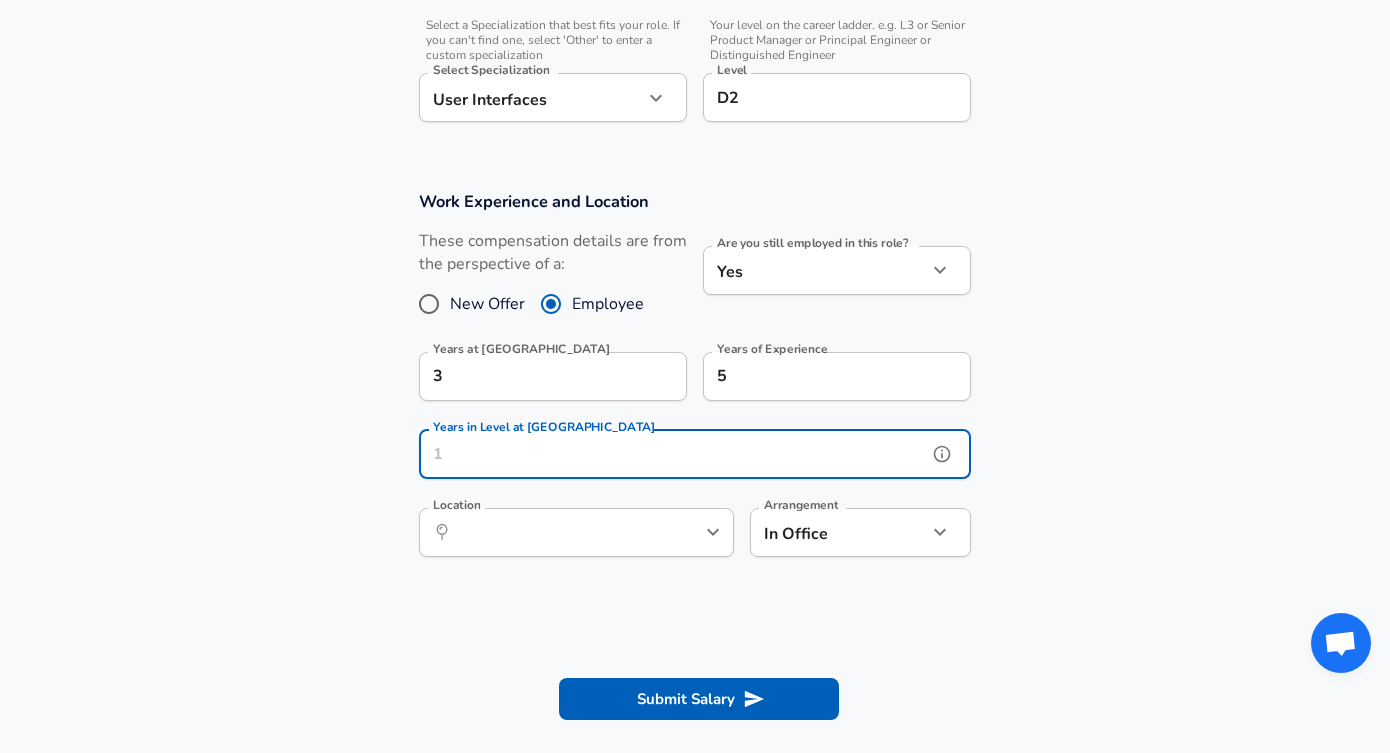 click on "Years in Level at [GEOGRAPHIC_DATA]" at bounding box center (673, 454) 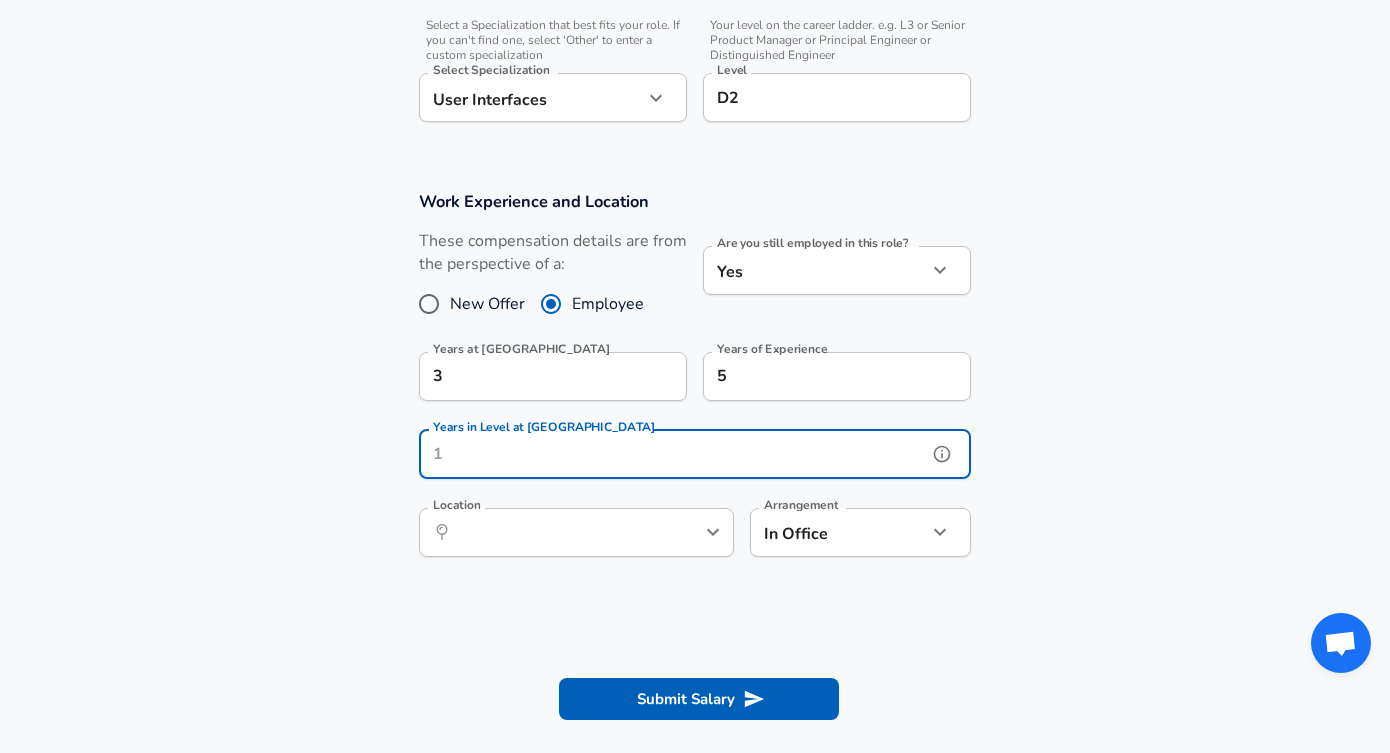 click 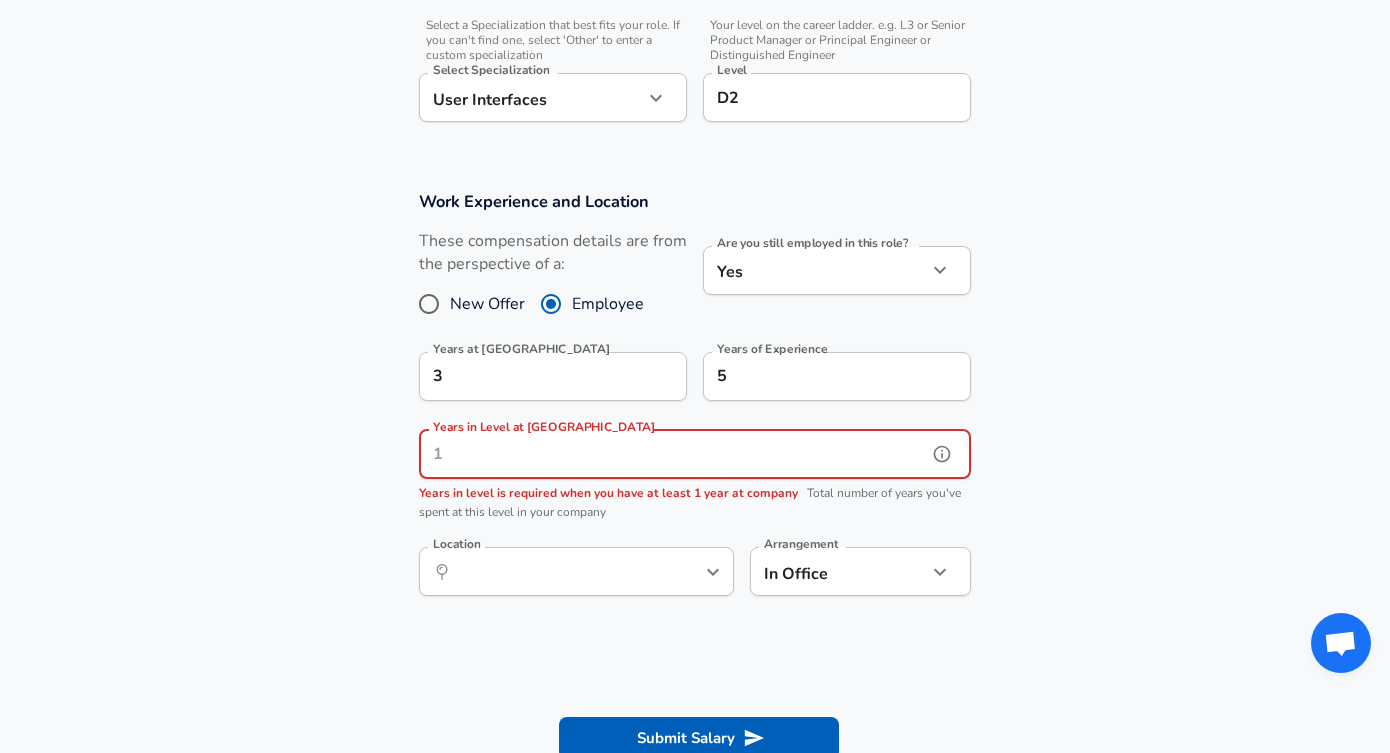 click on "Years in Level at [GEOGRAPHIC_DATA]" at bounding box center (673, 454) 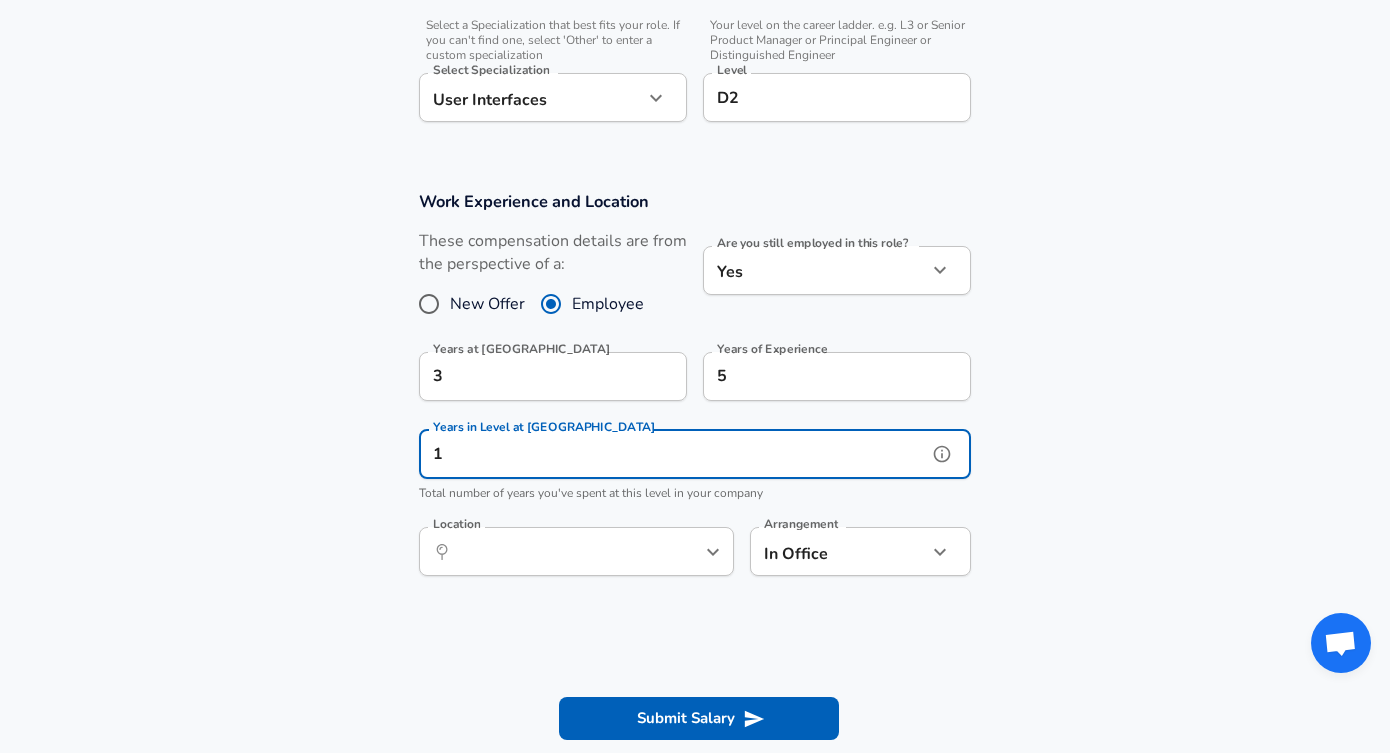 click on "​ Location" at bounding box center [576, 551] 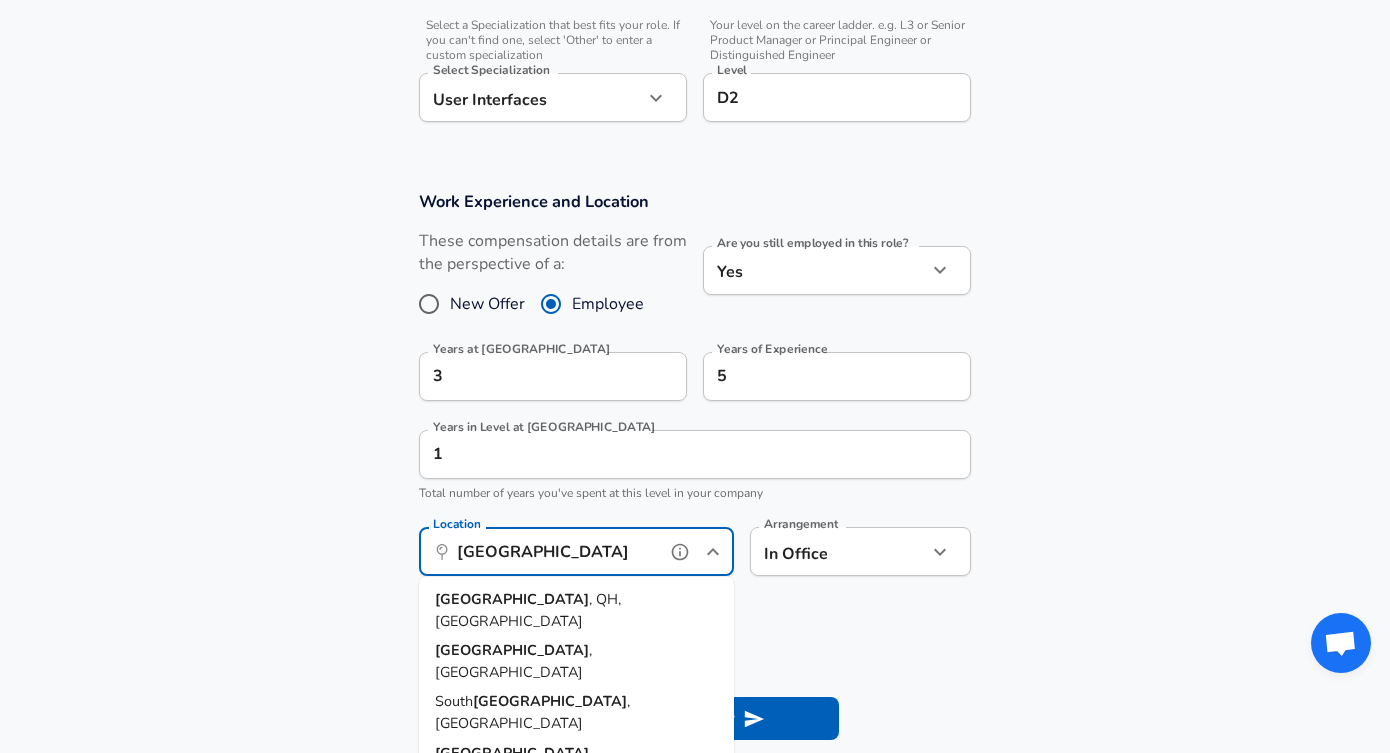 click on "[GEOGRAPHIC_DATA] , [GEOGRAPHIC_DATA], [GEOGRAPHIC_DATA]" at bounding box center [576, 610] 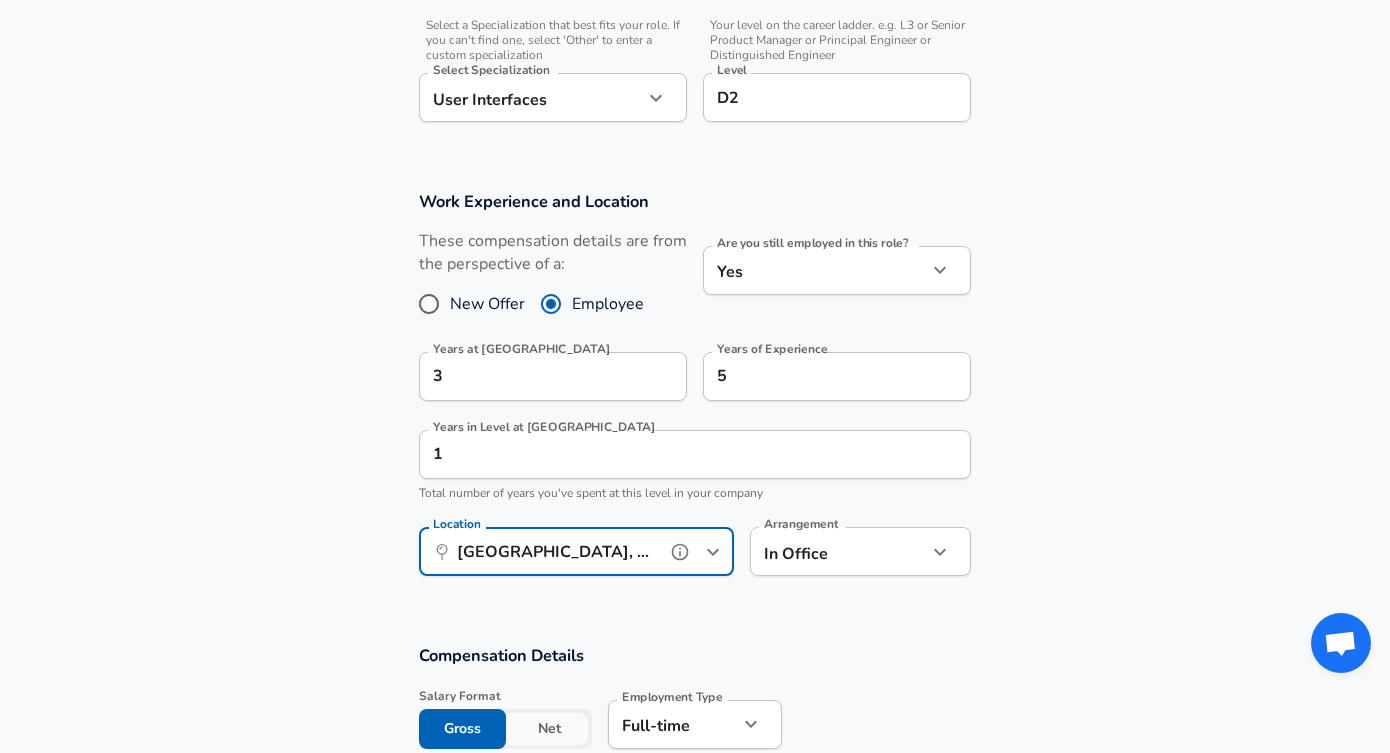 type on "[GEOGRAPHIC_DATA], [GEOGRAPHIC_DATA], [GEOGRAPHIC_DATA]" 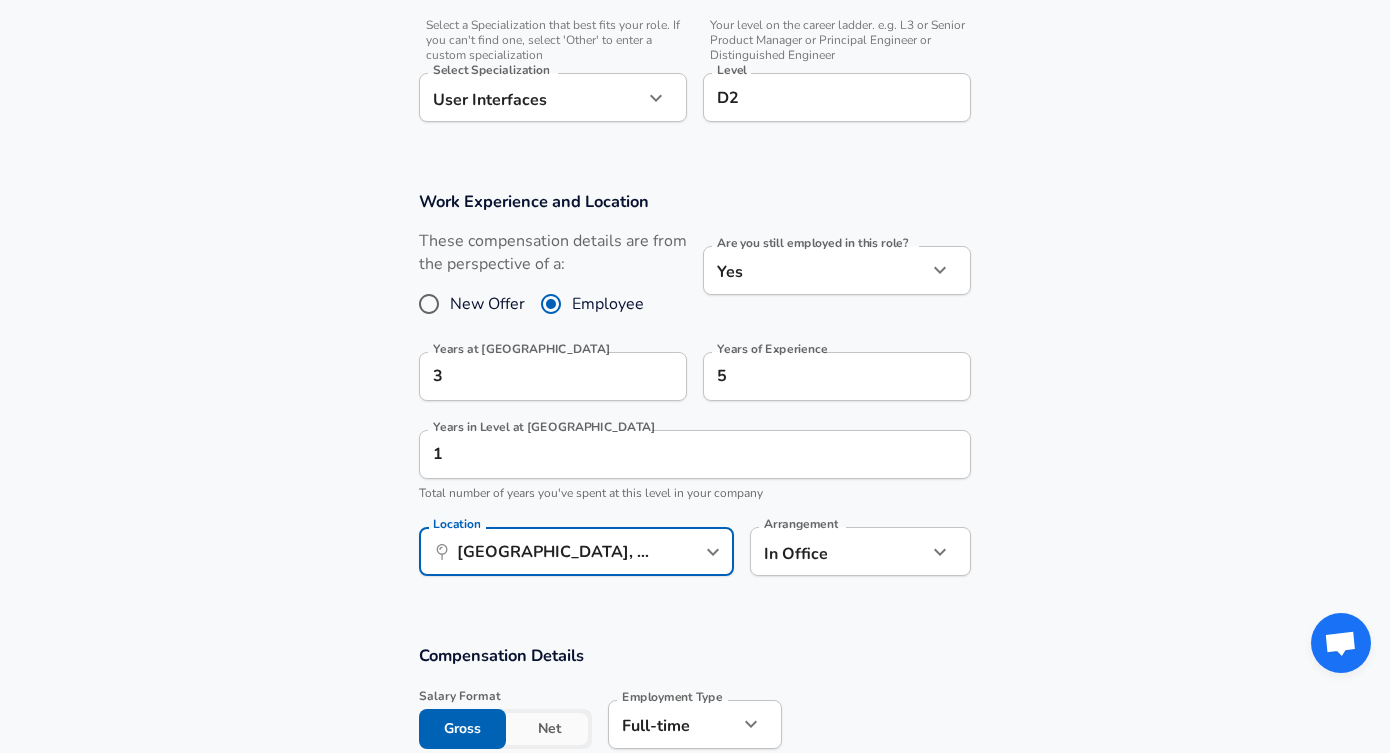 click on "Compensation Details Salary Format Gross   Net Employment Type [DEMOGRAPHIC_DATA] full_time Employment Type Gross is your total salary before deductions (e.g., taxes), and Net is what you take home after deductions. Base Salary ​ £ EGP ​ Base Salary Interval Monthly monthly Interval Additional Compensation   Stock Bonus" at bounding box center [695, 822] 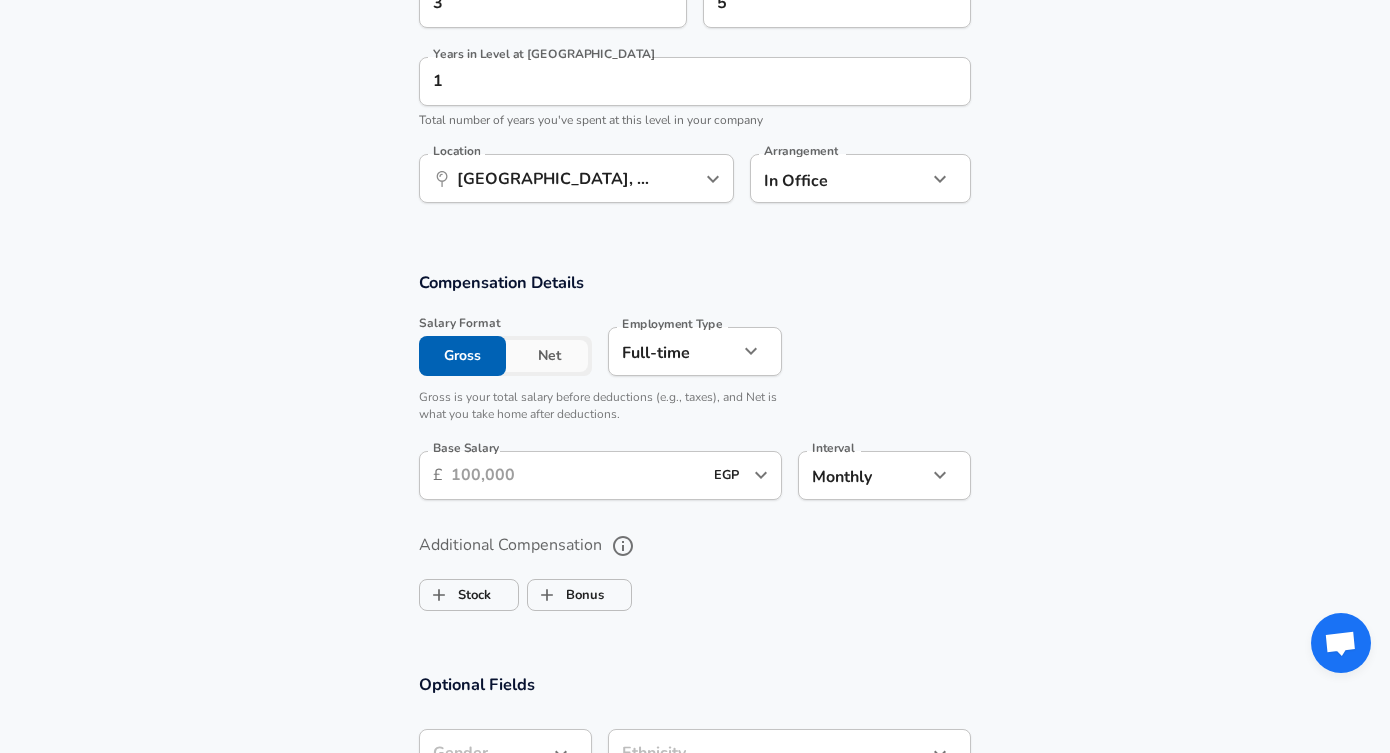 scroll, scrollTop: 1095, scrollLeft: 0, axis: vertical 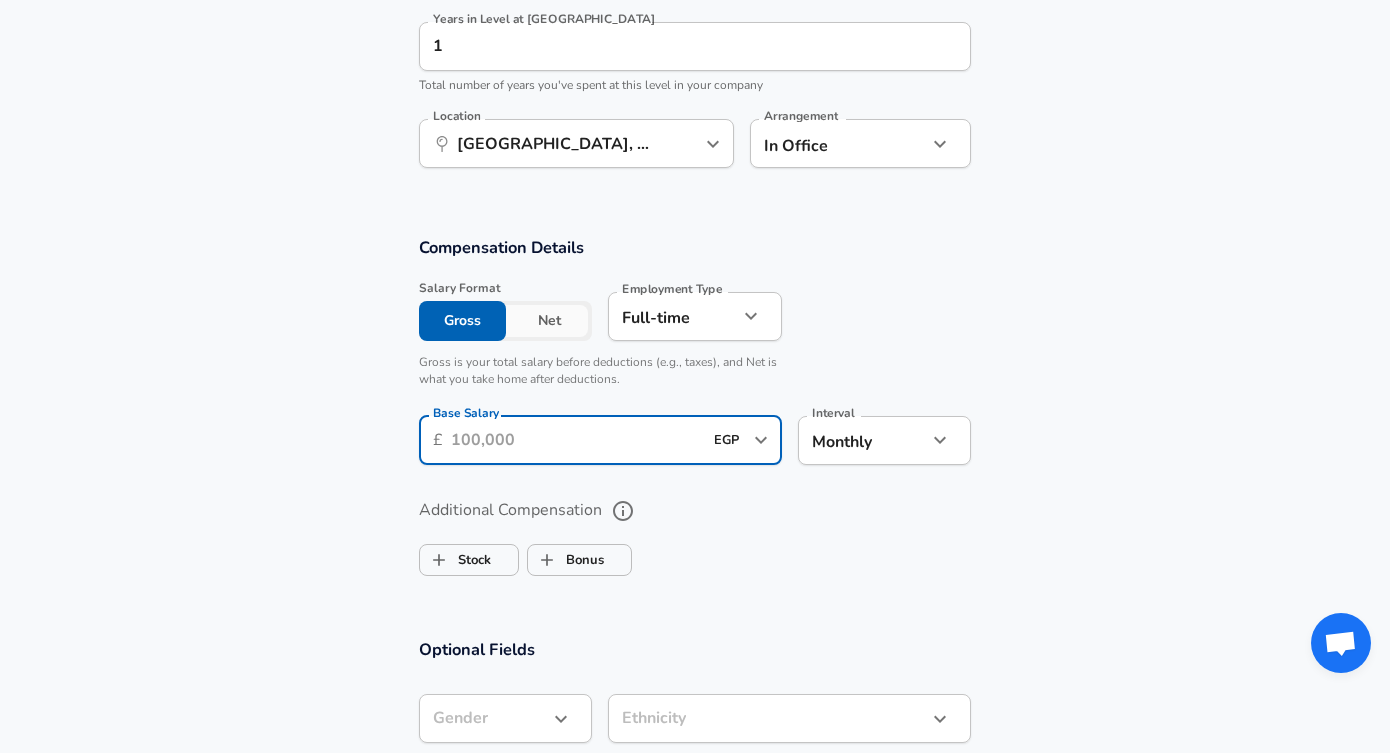 click on "Base Salary" at bounding box center [576, 440] 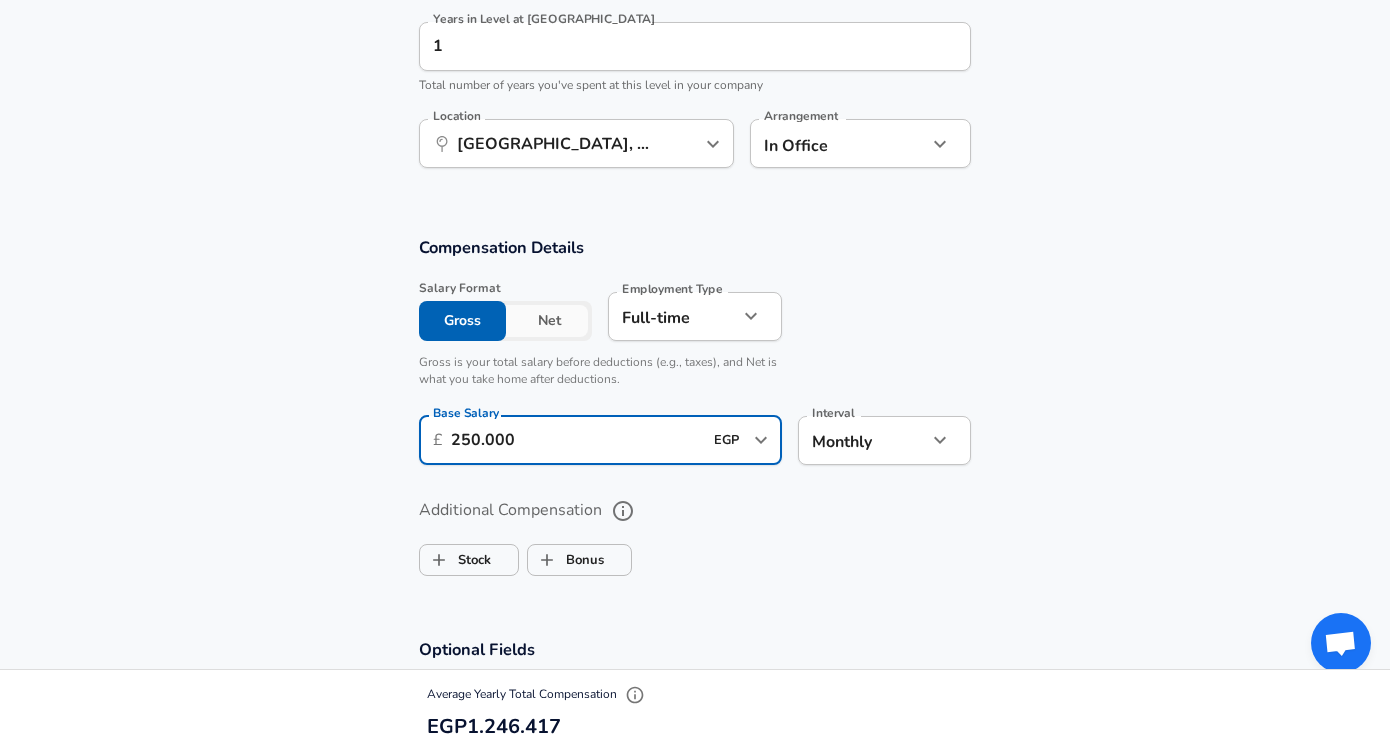 type on "250.000" 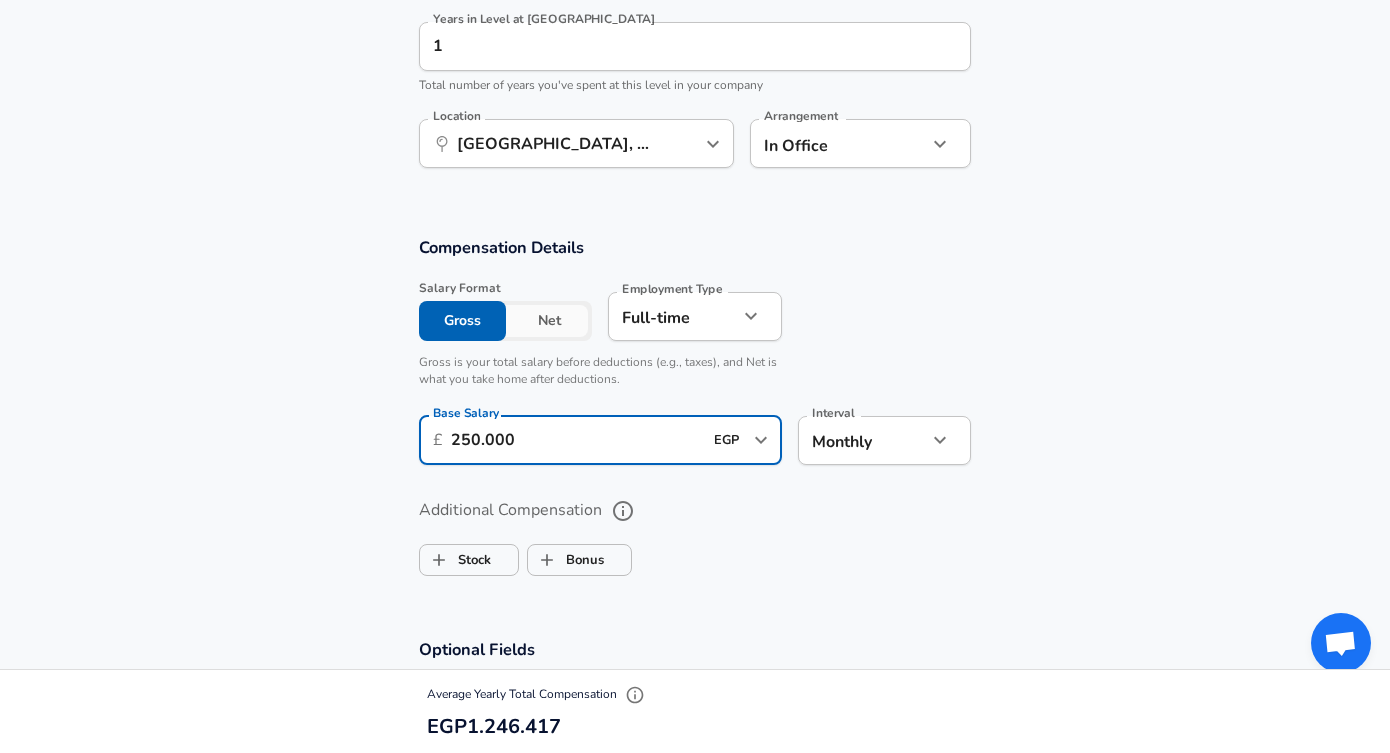 click on "Interval Monthly monthly Interval" at bounding box center (884, 443) 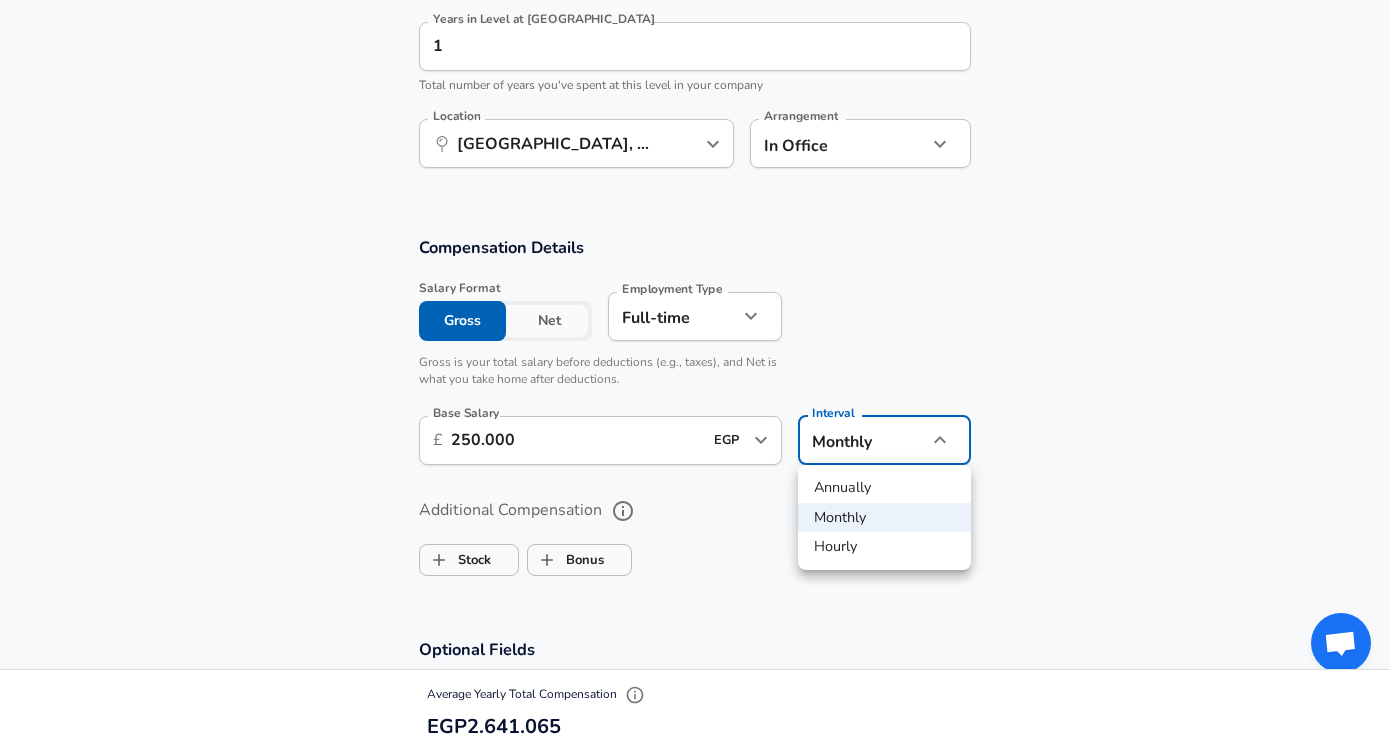 click on "We value your privacy We use cookies to enhance your browsing experience, serve personalized ads or content, and analyze our traffic. By clicking "Accept All", you consent to our use of cookies. Customize    Accept All   Customize Consent Preferences   We use cookies to help you navigate efficiently and perform certain functions. You will find detailed information about all cookies under each consent category below. The cookies that are categorized as "Necessary" are stored on your browser as they are essential for enabling the basic functionalities of the site. ...  Show more Necessary Always Active Necessary cookies are required to enable the basic features of this site, such as providing secure log-in or adjusting your consent preferences. These cookies do not store any personally identifiable data. Cookie _GRECAPTCHA Duration 5 months 27 days Description Google Recaptcha service sets this cookie to identify bots to protect the website against malicious spam attacks. Cookie __stripe_mid Duration 1 year MR" at bounding box center (695, -719) 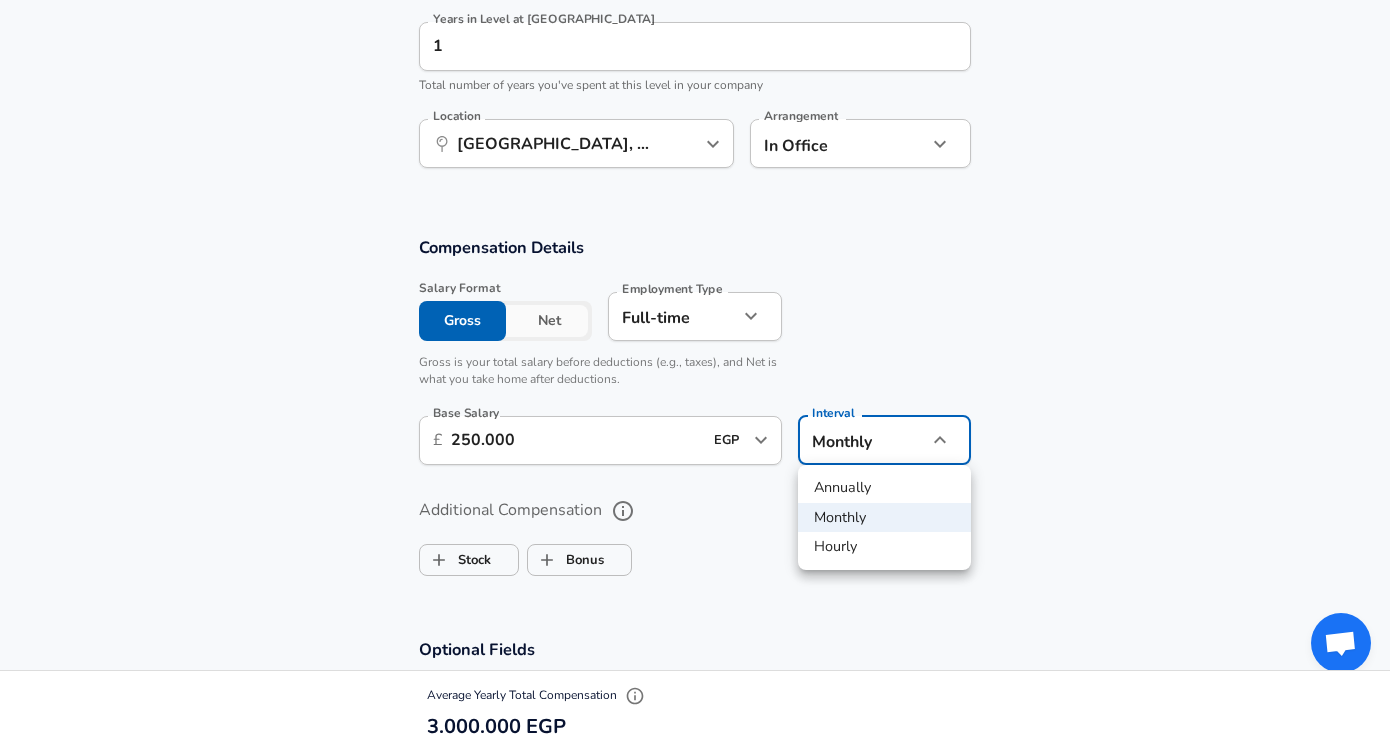 click on "Annually" at bounding box center (884, 488) 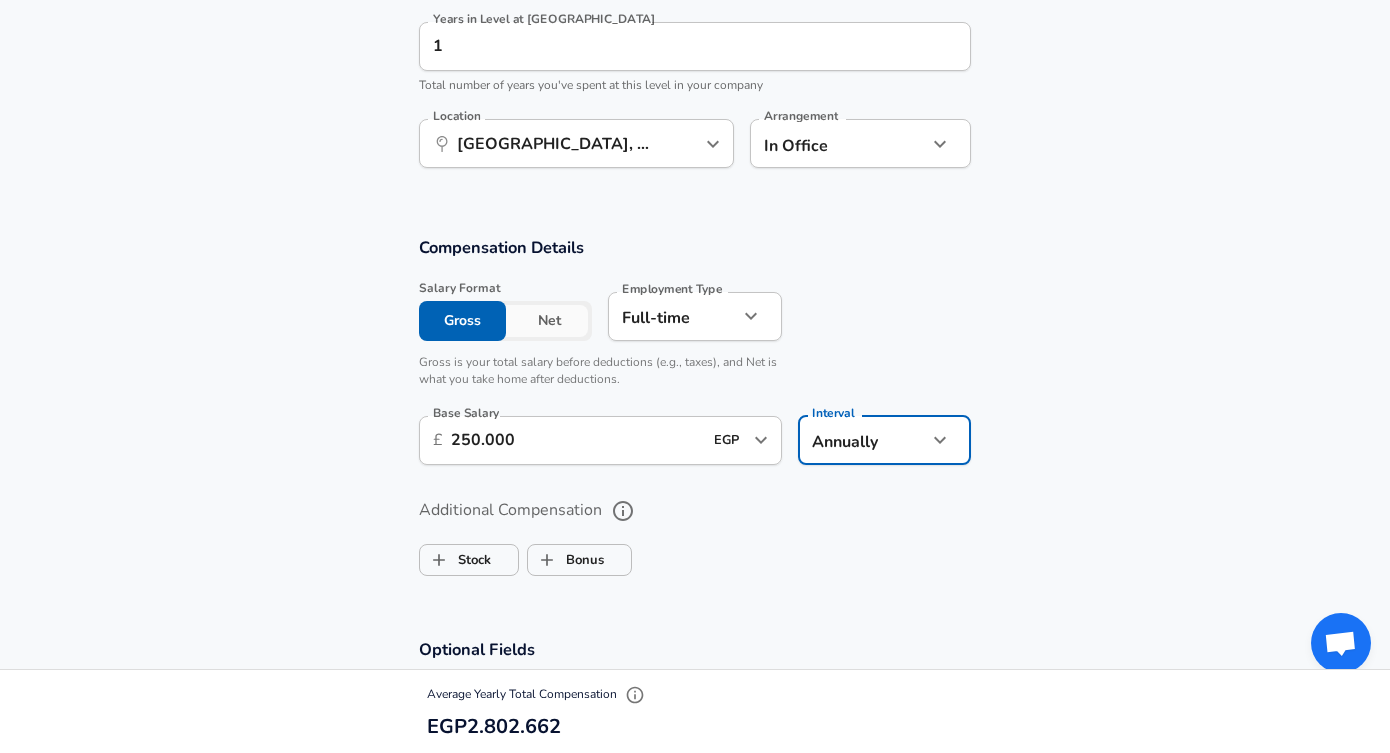 click on "Stock Bonus" at bounding box center (695, 556) 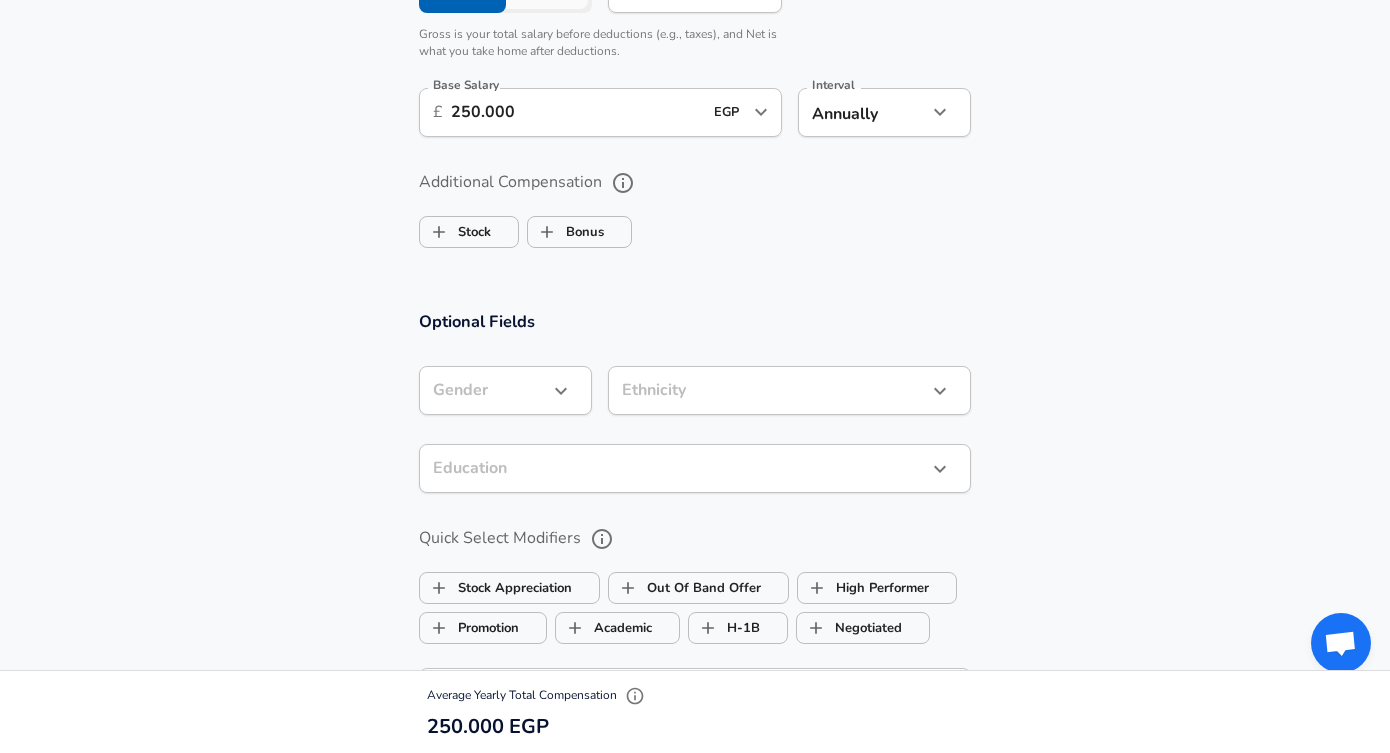 scroll, scrollTop: 1427, scrollLeft: 0, axis: vertical 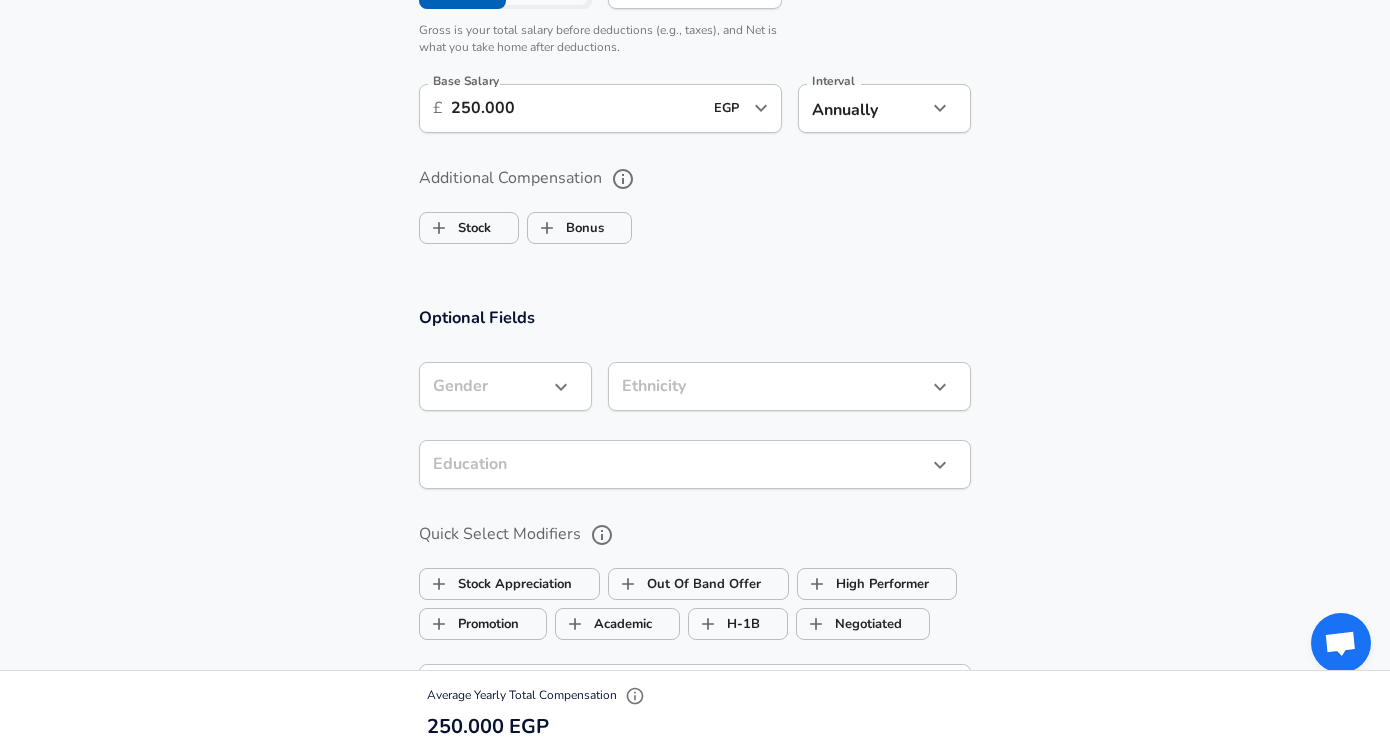 click on "Gender ​ Gender" at bounding box center (505, 389) 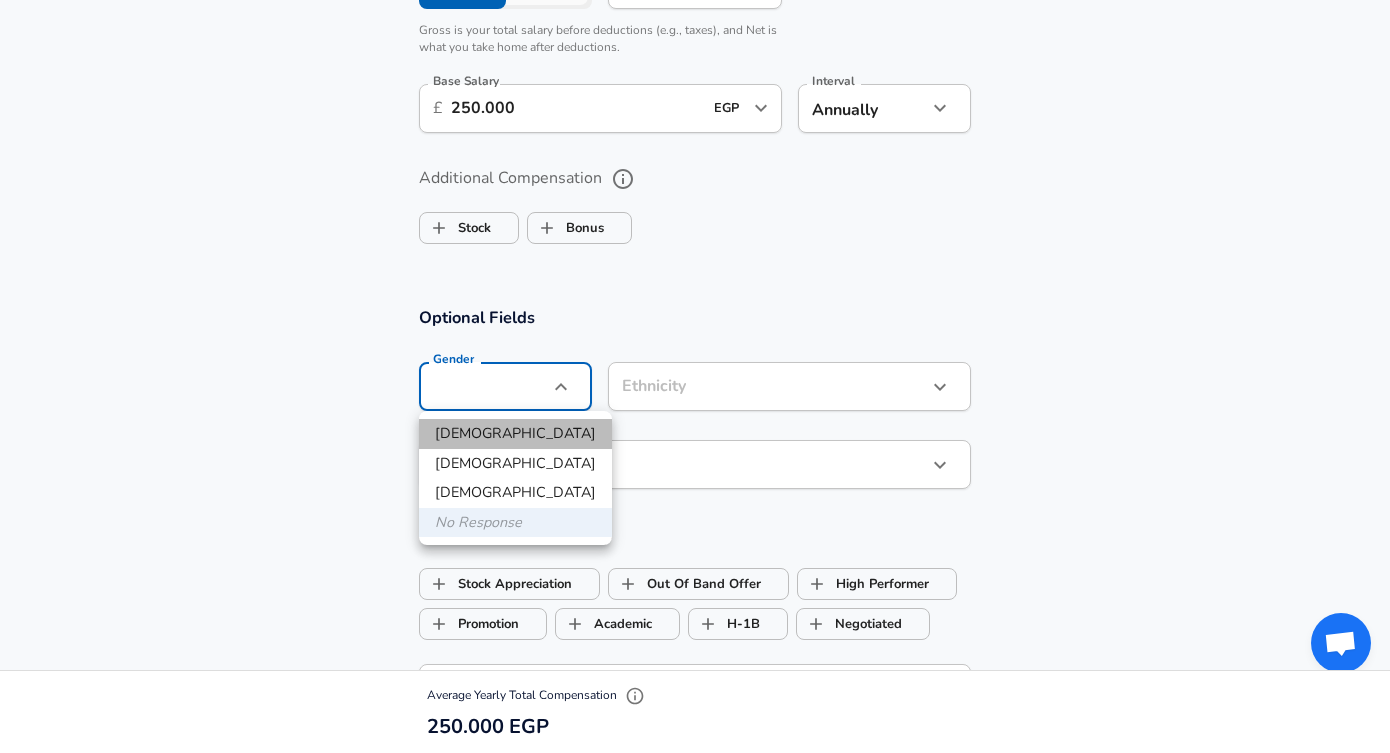 click on "[DEMOGRAPHIC_DATA]" at bounding box center (515, 434) 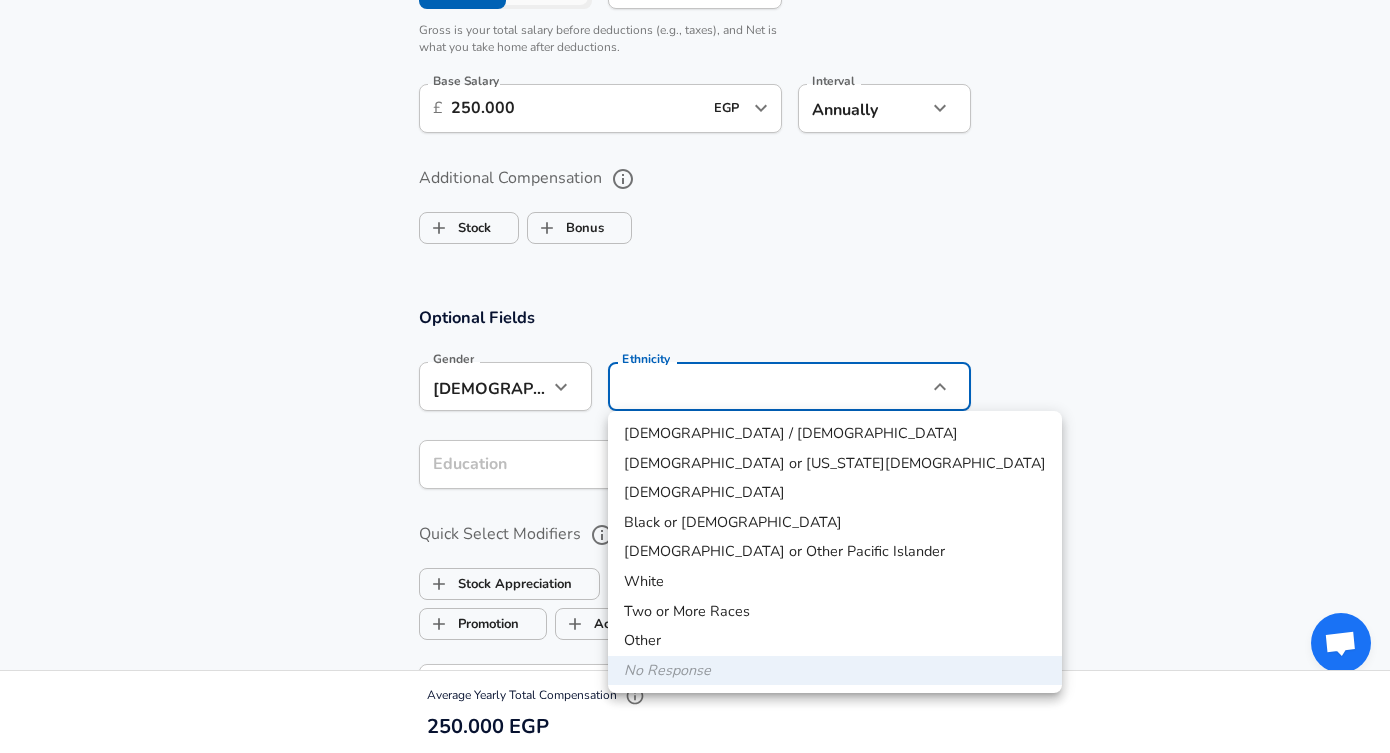 click on "We value your privacy We use cookies to enhance your browsing experience, serve personalized ads or content, and analyze our traffic. By clicking "Accept All", you consent to our use of cookies. Customize    Accept All   Customize Consent Preferences   We use cookies to help you navigate efficiently and perform certain functions. You will find detailed information about all cookies under each consent category below. The cookies that are categorized as "Necessary" are stored on your browser as they are essential for enabling the basic functionalities of the site. ...  Show more Necessary Always Active Necessary cookies are required to enable the basic features of this site, such as providing secure log-in or adjusting your consent preferences. These cookies do not store any personally identifiable data. Cookie _GRECAPTCHA Duration 5 months 27 days Description Google Recaptcha service sets this cookie to identify bots to protect the website against malicious spam attacks. Cookie __stripe_mid Duration 1 year MR" at bounding box center [695, -1051] 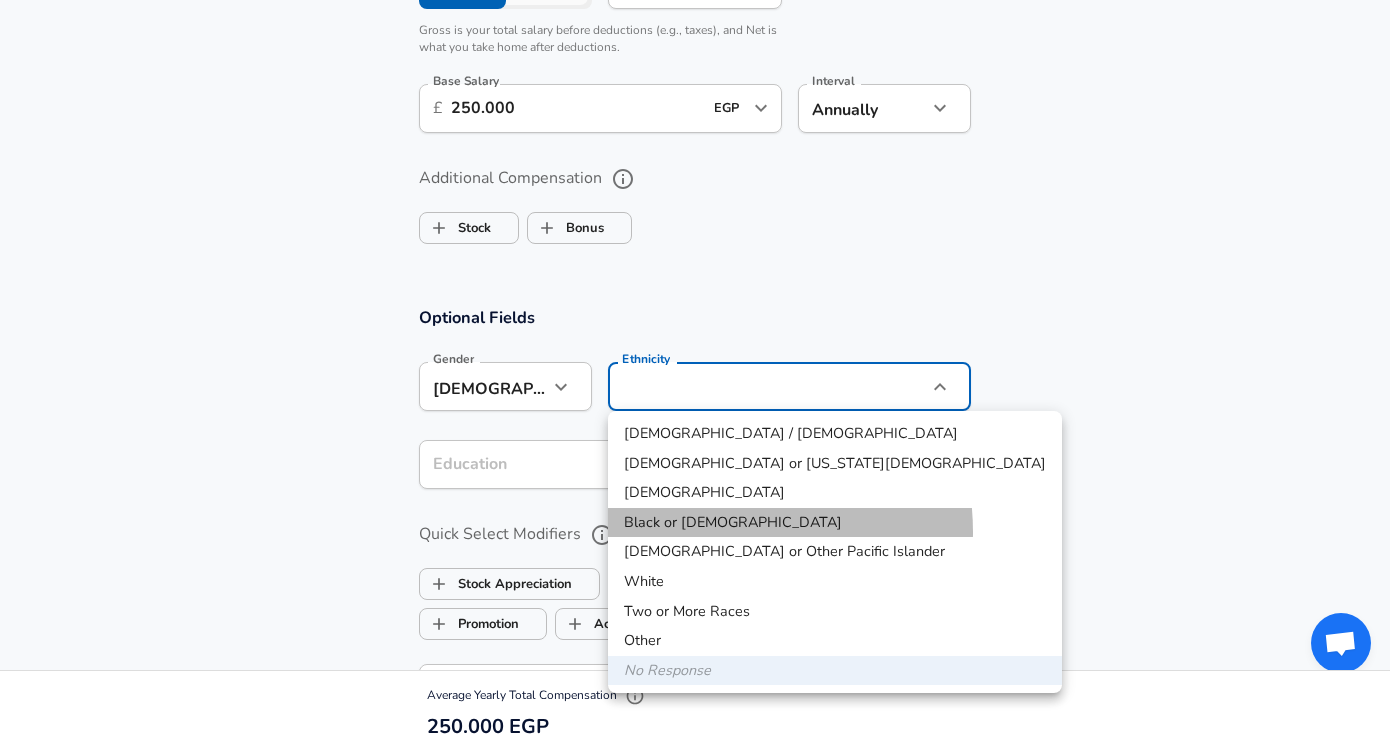 click on "Black or [DEMOGRAPHIC_DATA]" at bounding box center (835, 523) 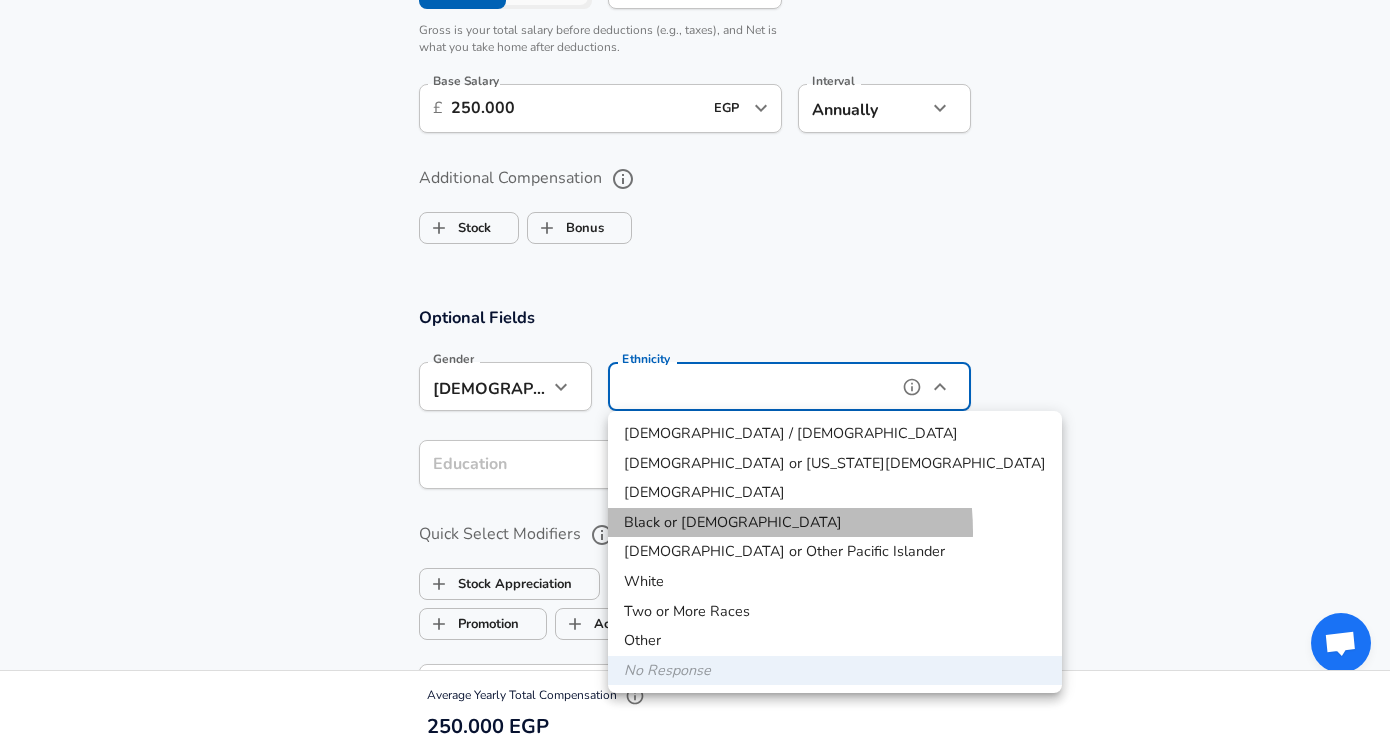 type on "Black or [DEMOGRAPHIC_DATA]" 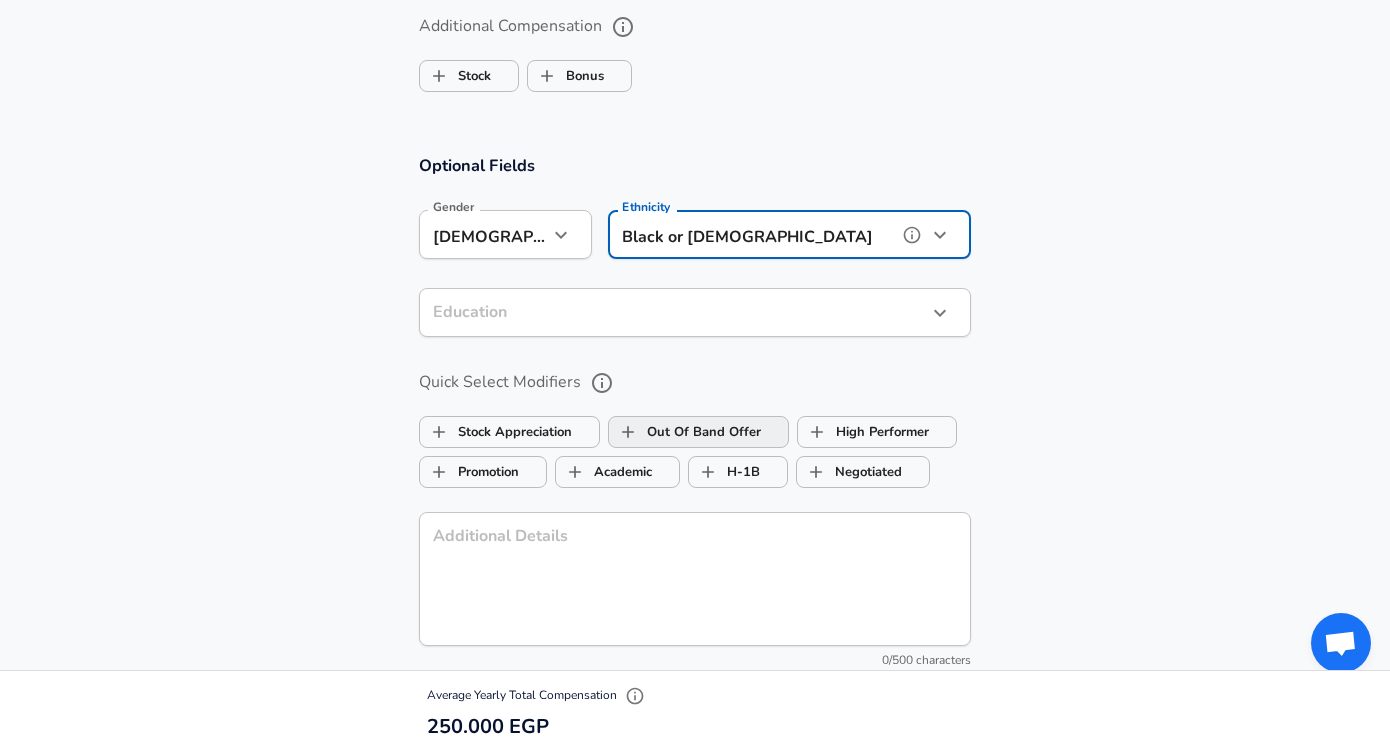 scroll, scrollTop: 1585, scrollLeft: 0, axis: vertical 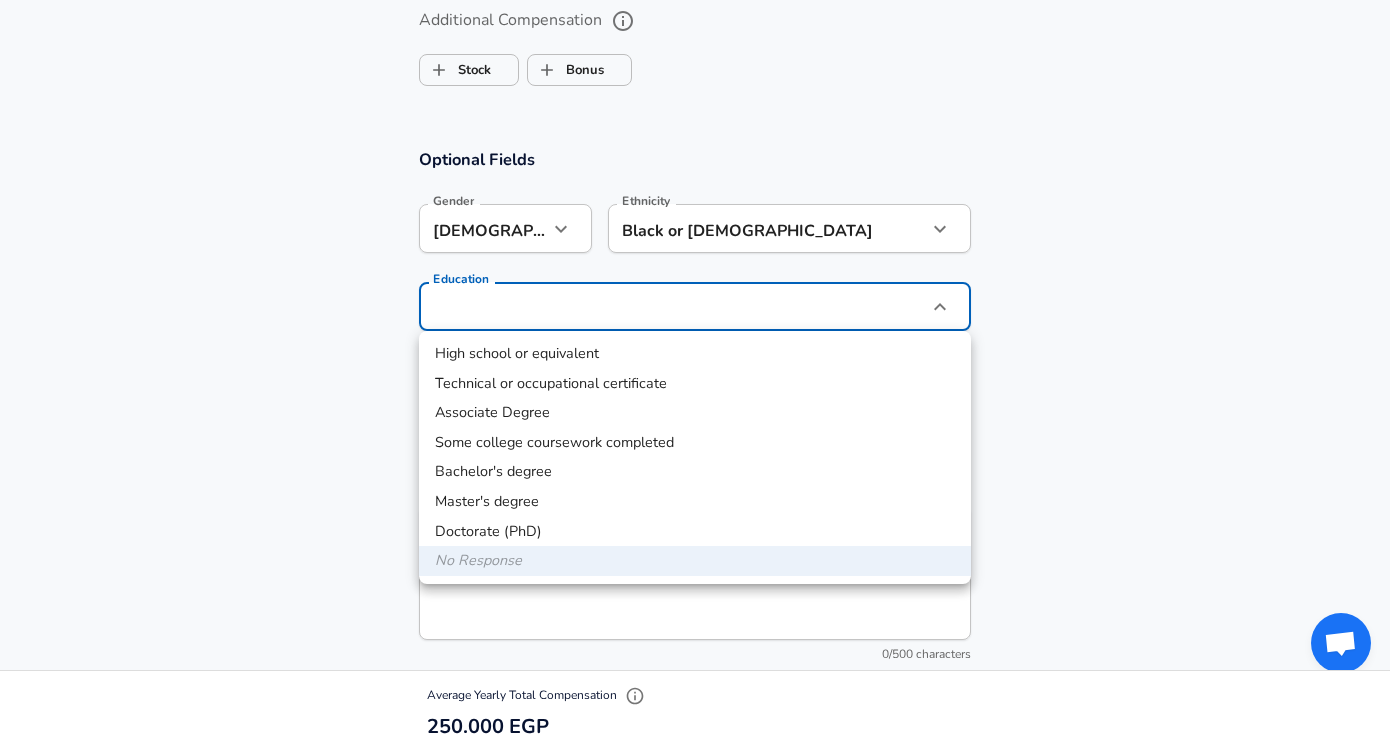 click on "We value your privacy We use cookies to enhance your browsing experience, serve personalized ads or content, and analyze our traffic. By clicking "Accept All", you consent to our use of cookies. Customize    Accept All   Customize Consent Preferences   We use cookies to help you navigate efficiently and perform certain functions. You will find detailed information about all cookies under each consent category below. The cookies that are categorized as "Necessary" are stored on your browser as they are essential for enabling the basic functionalities of the site. ...  Show more Necessary Always Active Necessary cookies are required to enable the basic features of this site, such as providing secure log-in or adjusting your consent preferences. These cookies do not store any personally identifiable data. Cookie _GRECAPTCHA Duration 5 months 27 days Description Google Recaptcha service sets this cookie to identify bots to protect the website against malicious spam attacks. Cookie __stripe_mid Duration 1 year MR" at bounding box center (695, -1209) 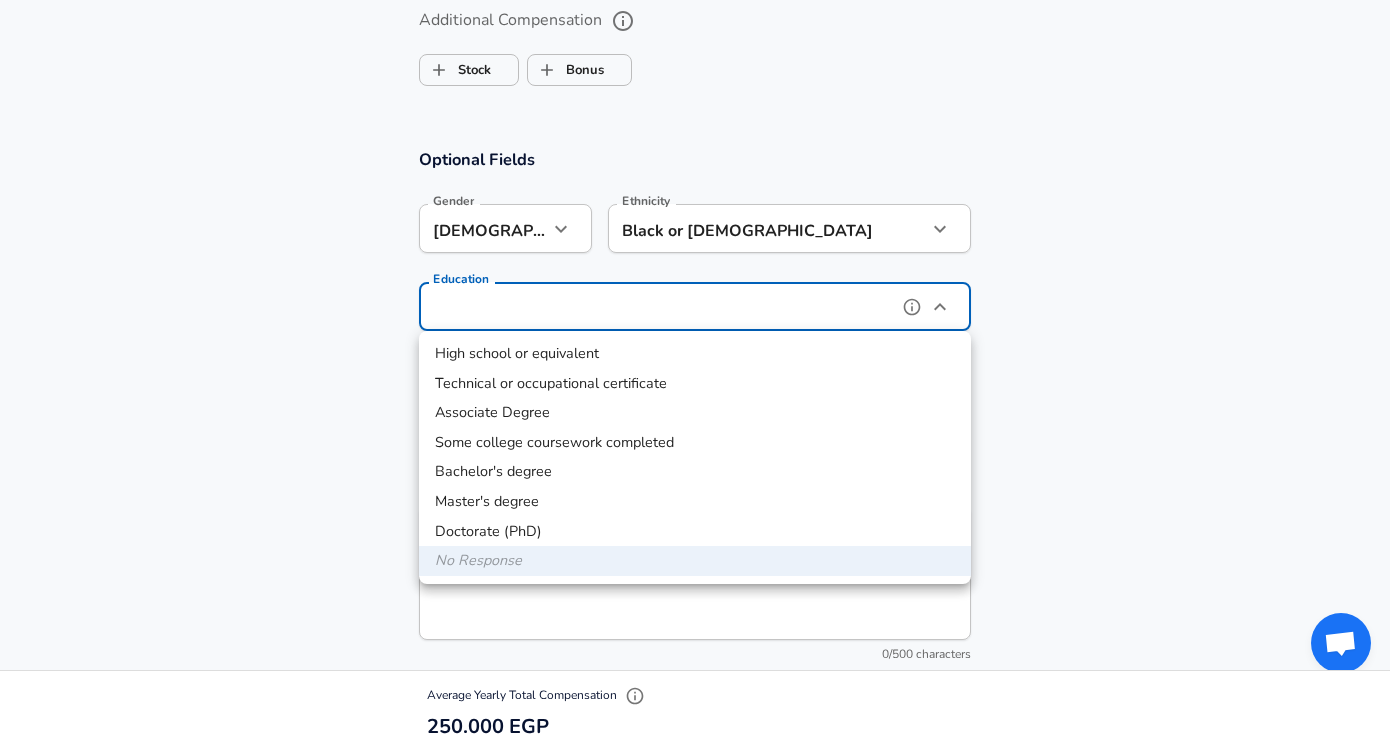 type on "Masters degree" 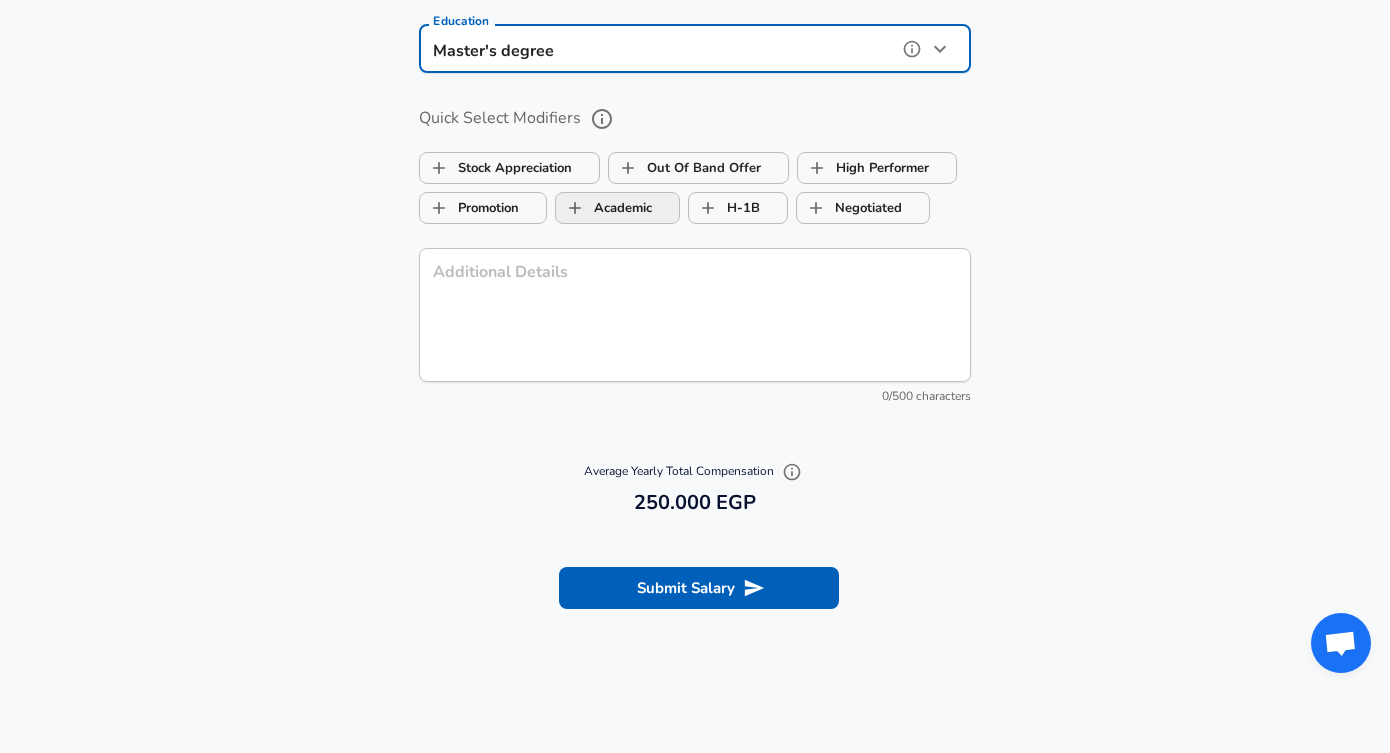 scroll, scrollTop: 1849, scrollLeft: 0, axis: vertical 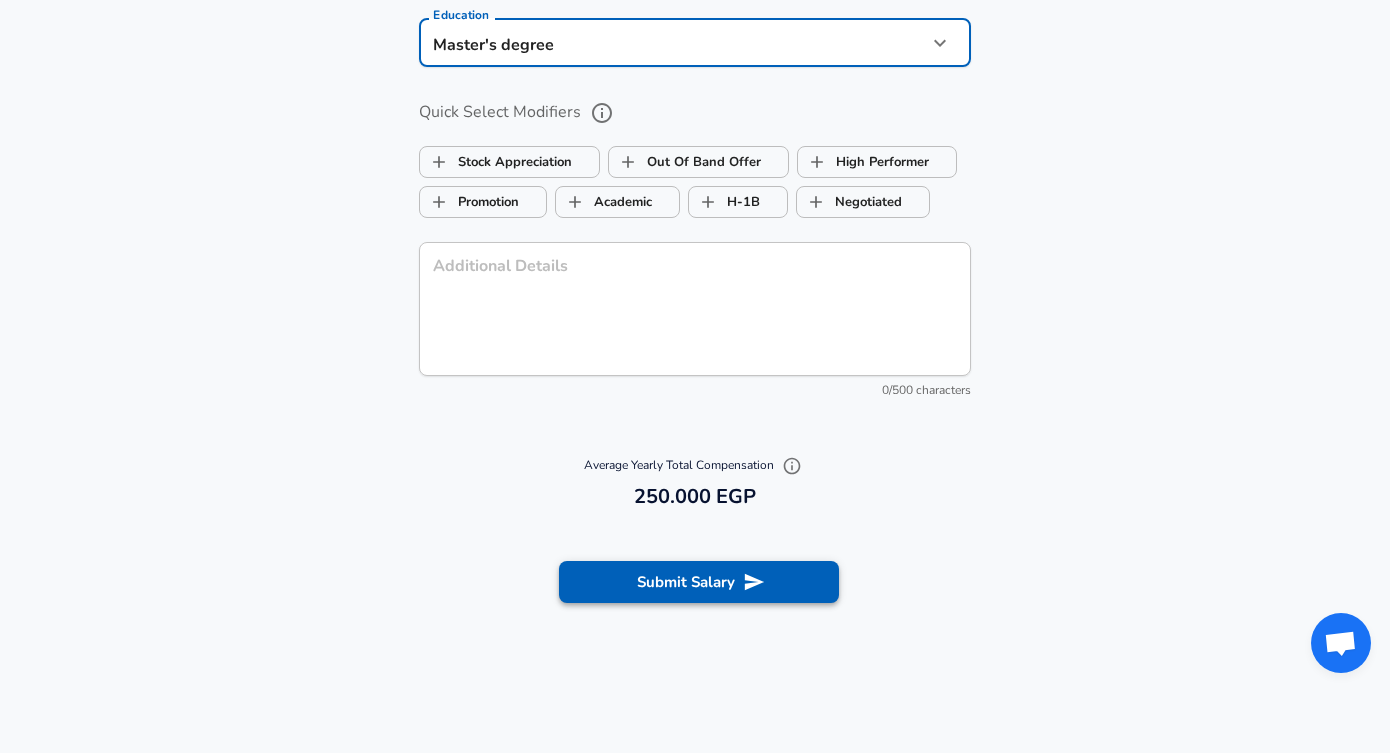 click on "Submit Salary" at bounding box center (699, 582) 